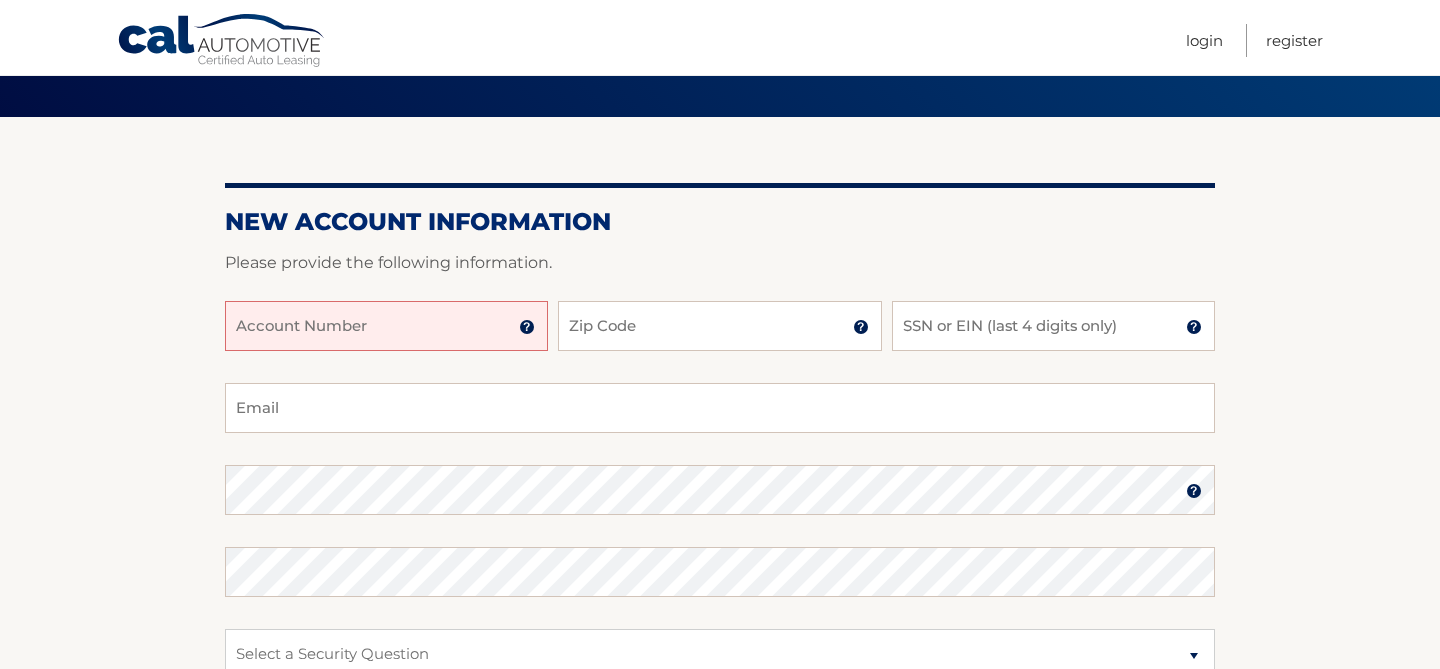 scroll, scrollTop: 210, scrollLeft: 0, axis: vertical 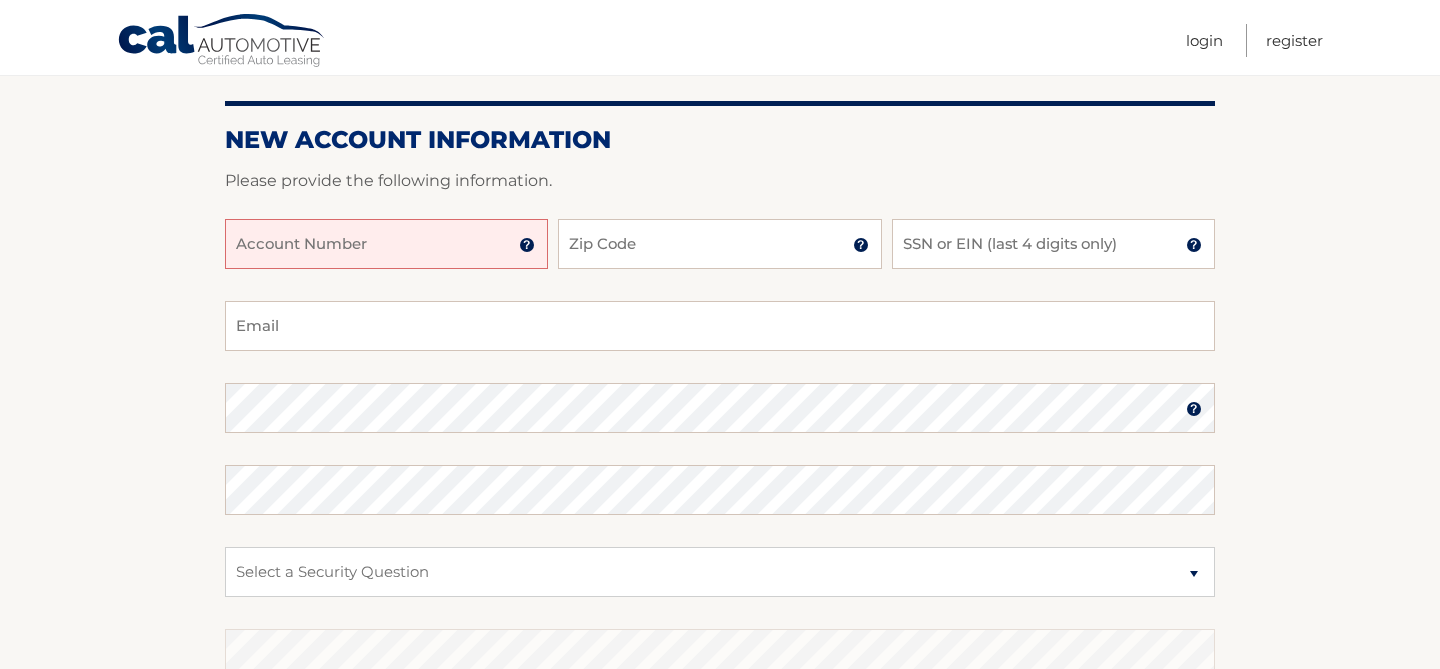 click on "Account Number" at bounding box center [386, 244] 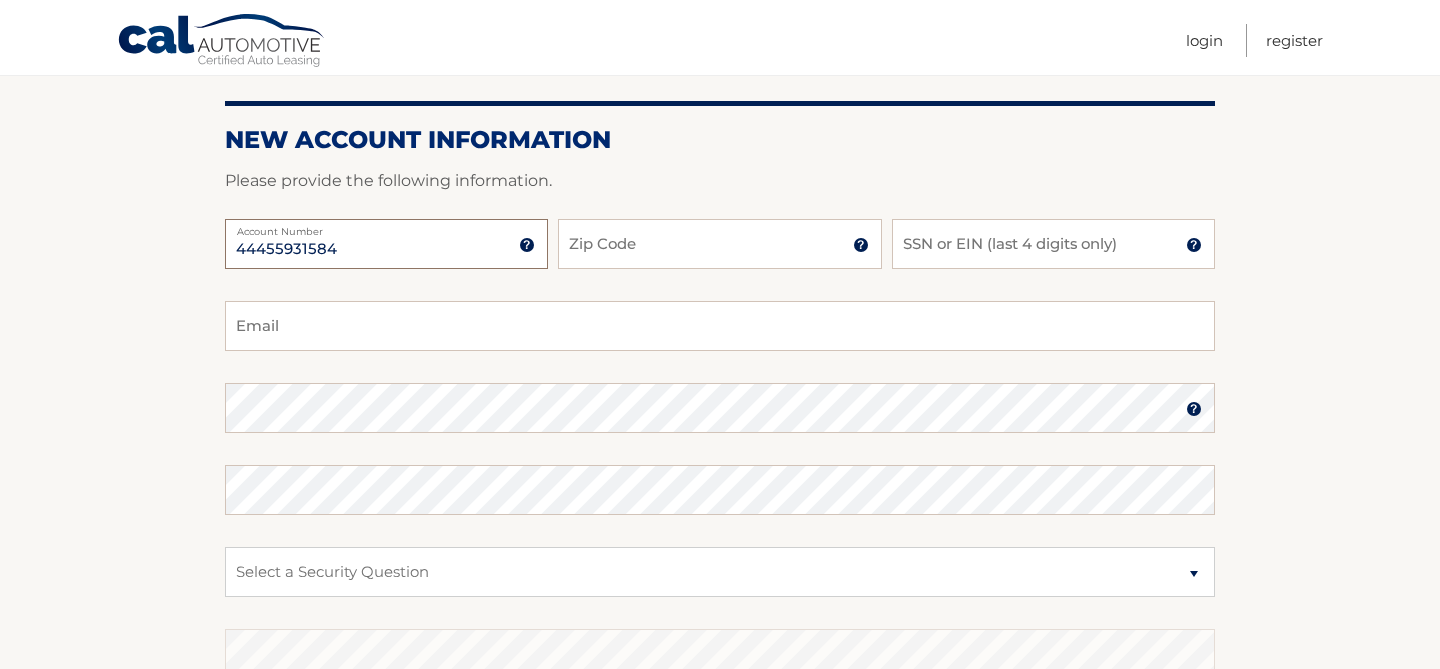 type on "44455931584" 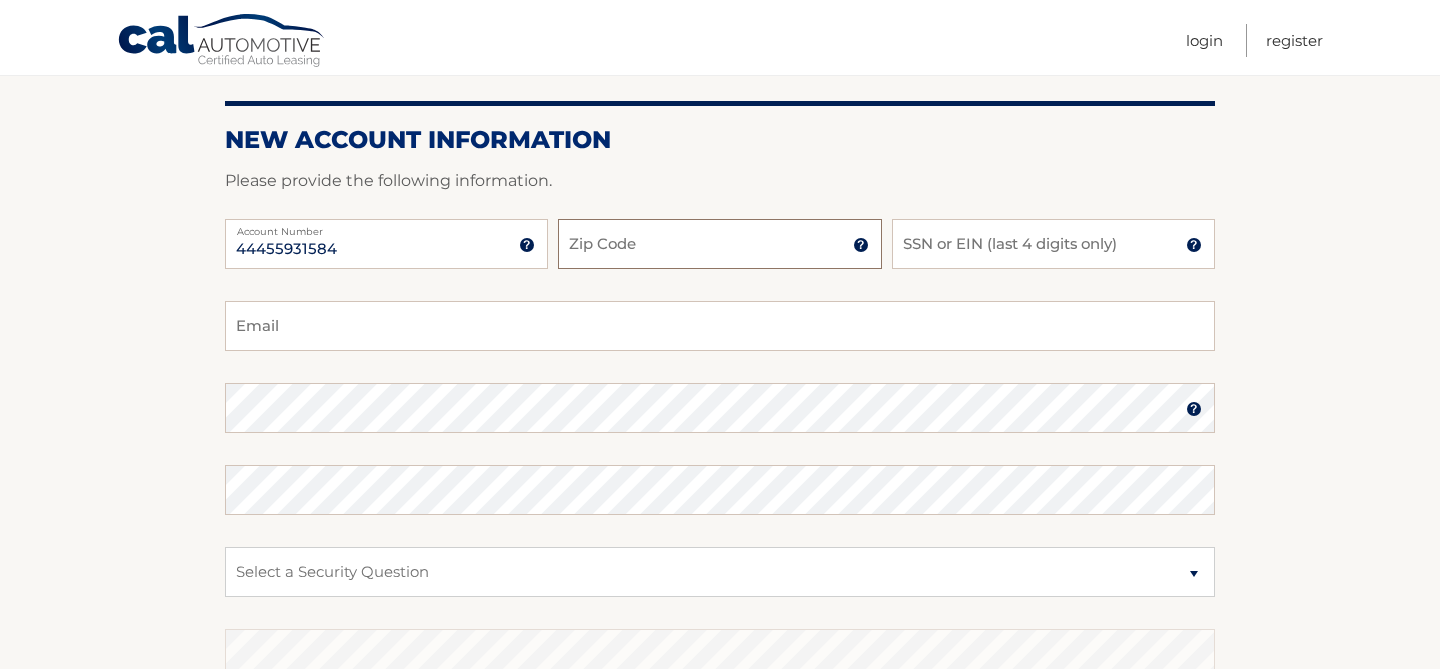 click on "Zip Code" at bounding box center (719, 244) 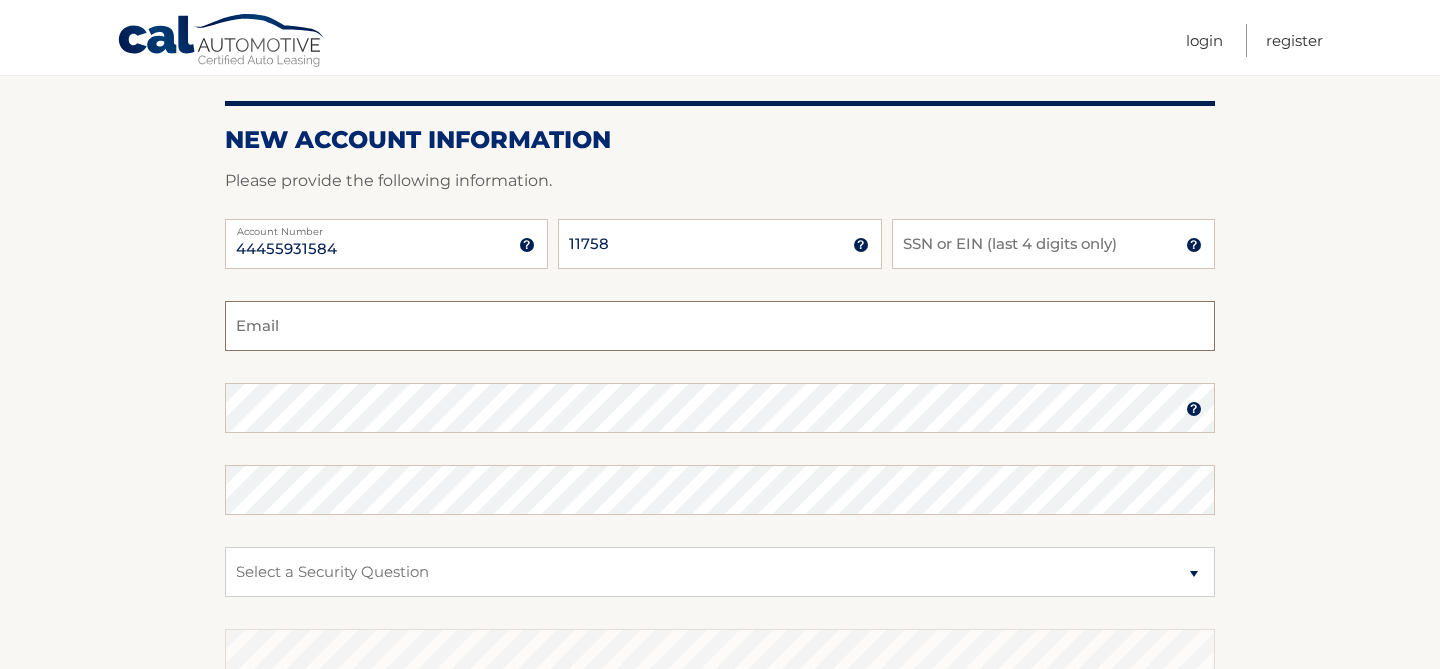type on "jdarow2@hotmail.com" 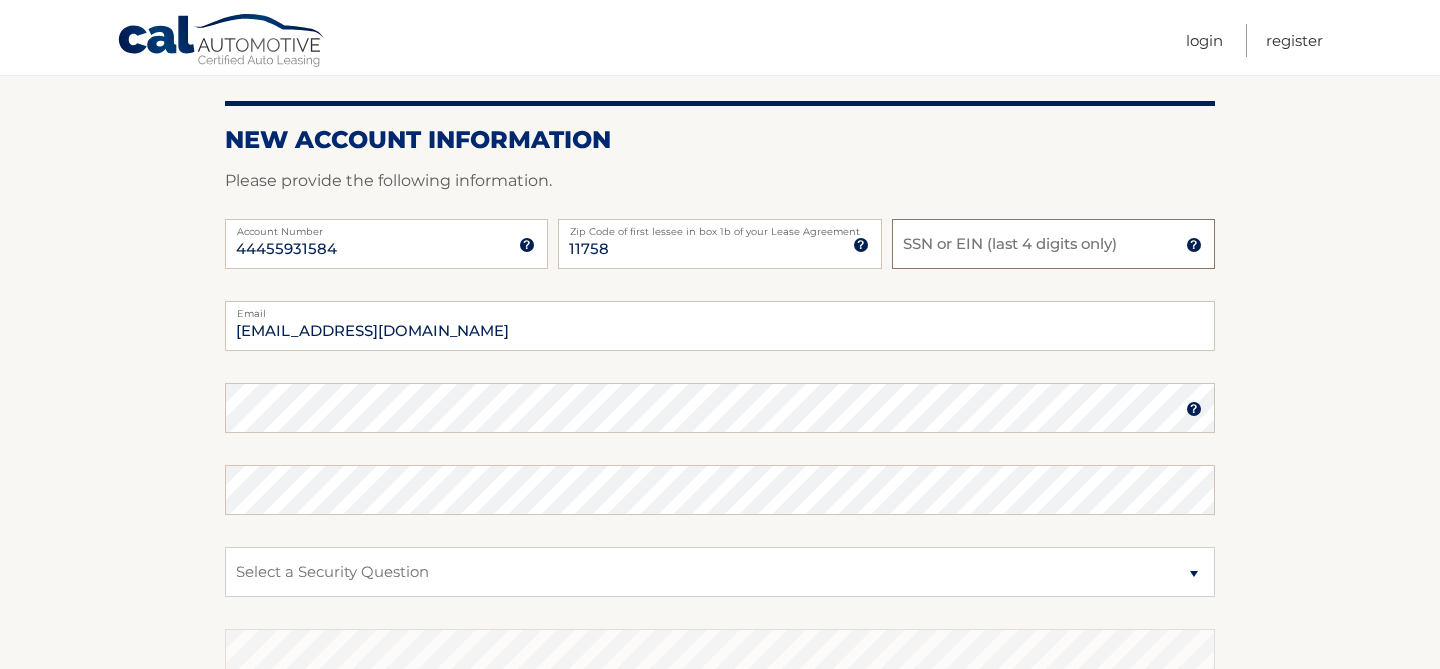 click on "SSN or EIN (last 4 digits only)" at bounding box center (1053, 244) 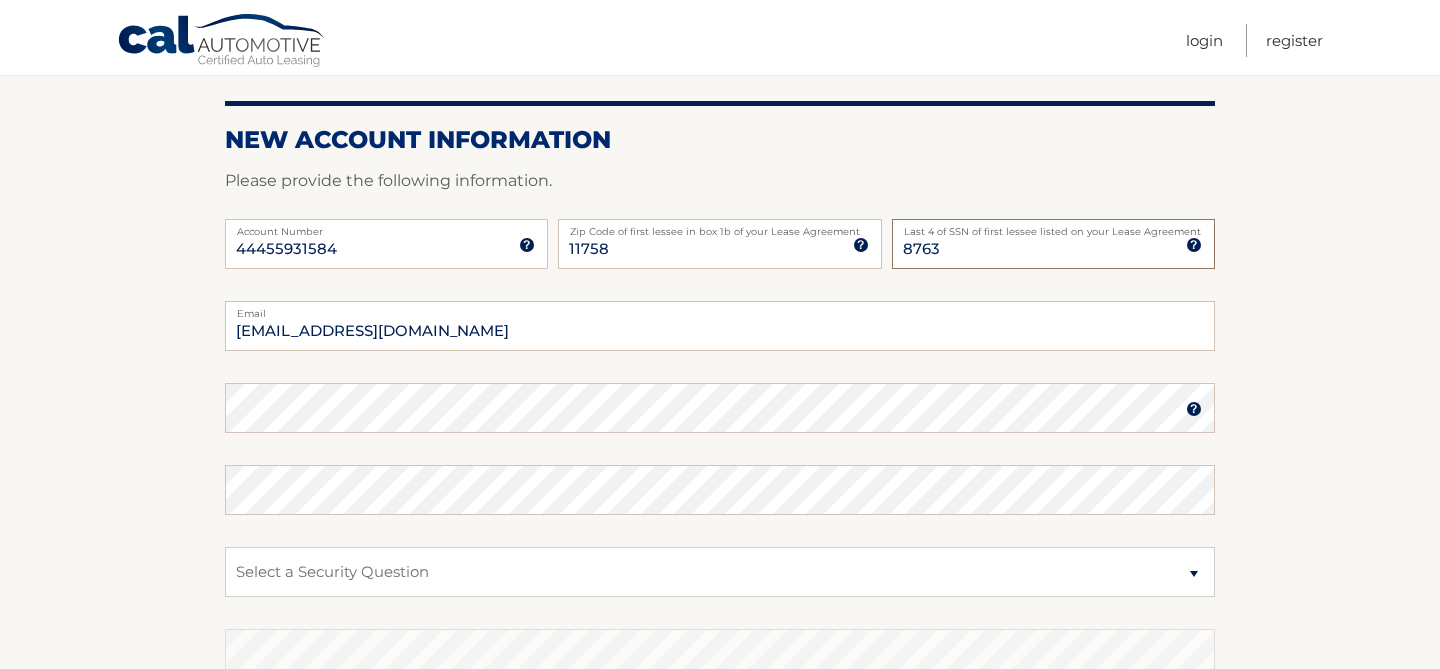 type on "8763" 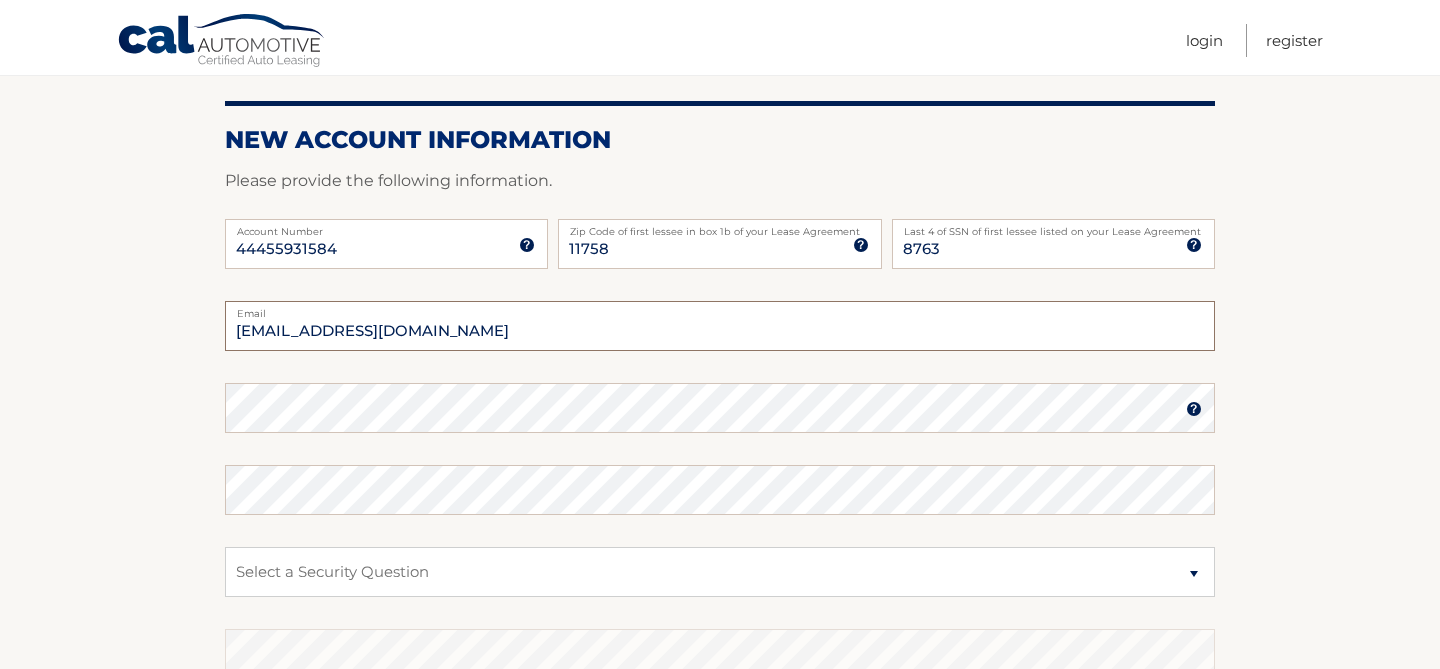 click on "jdarow2@hotmail.com" at bounding box center [720, 326] 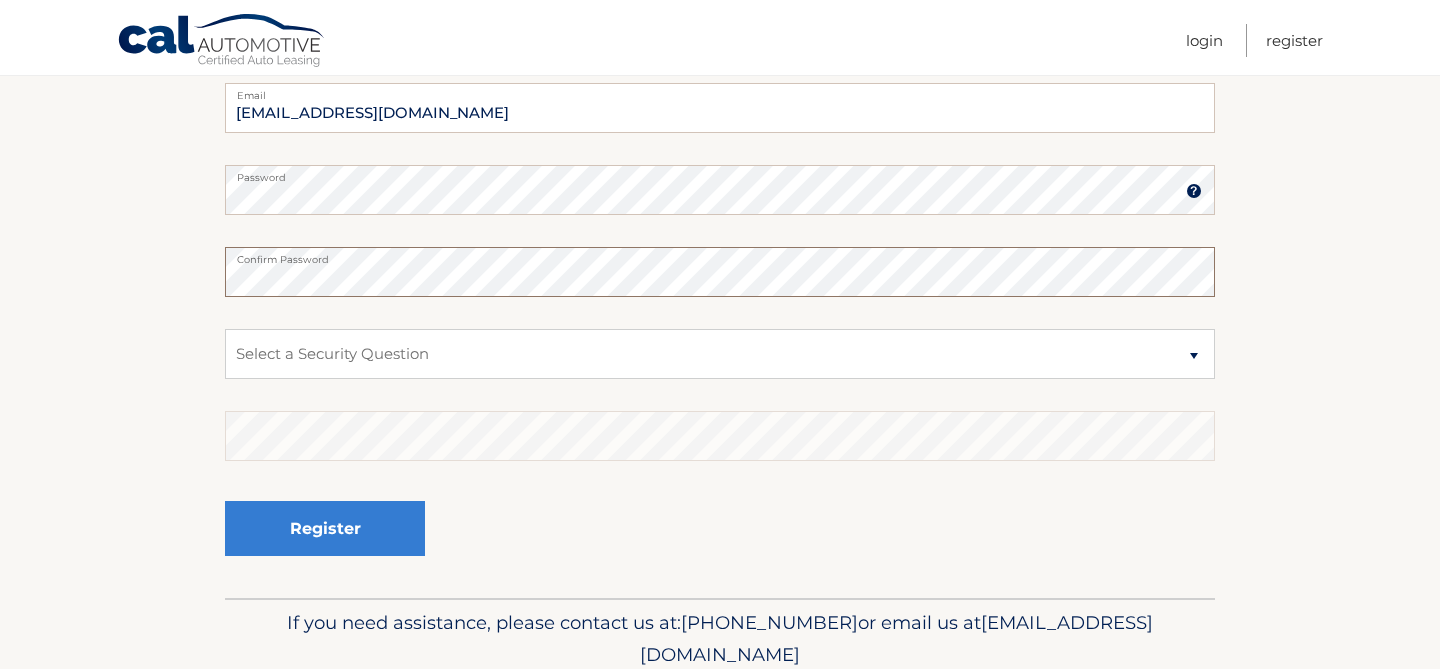 scroll, scrollTop: 509, scrollLeft: 0, axis: vertical 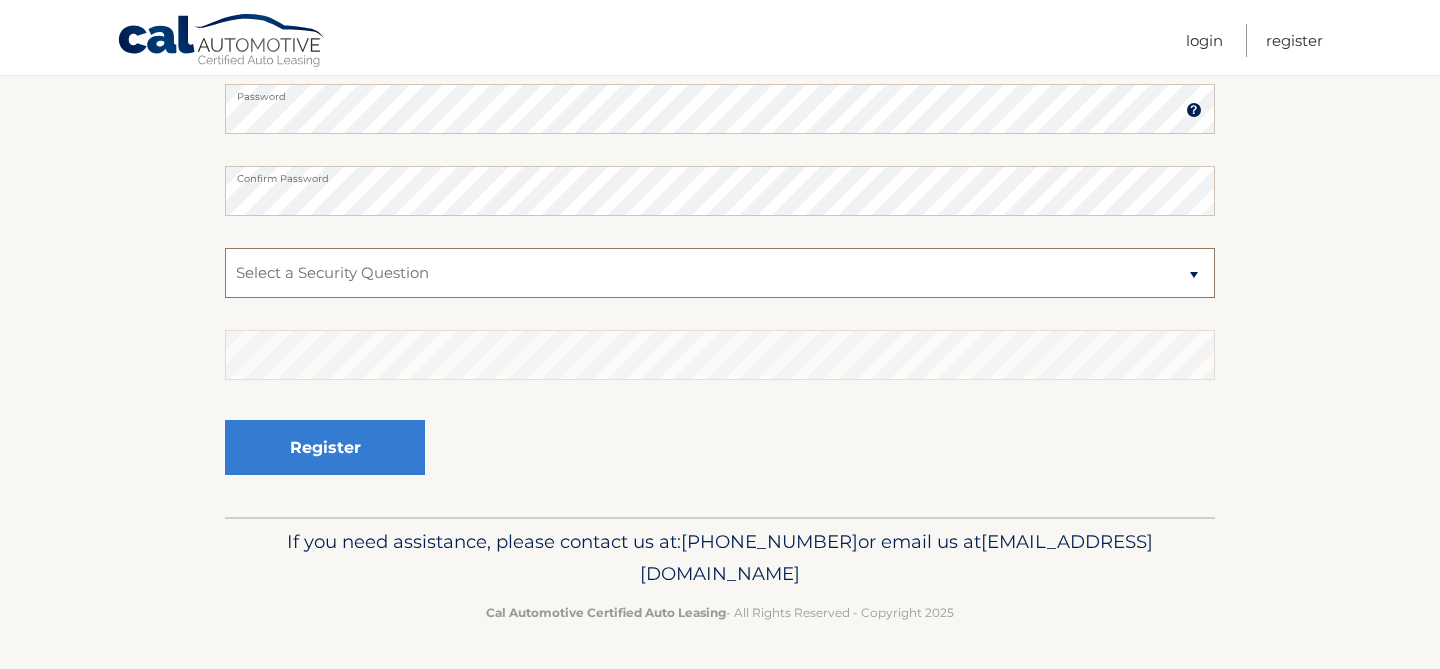 click on "Select a Security Question
What was the name of your elementary school?
What is your mother’s maiden name?
What street did you live on in the third grade?
In what city or town was your first job?
What was your childhood phone number including area code? (e.g., 000-000-0000)" at bounding box center (720, 273) 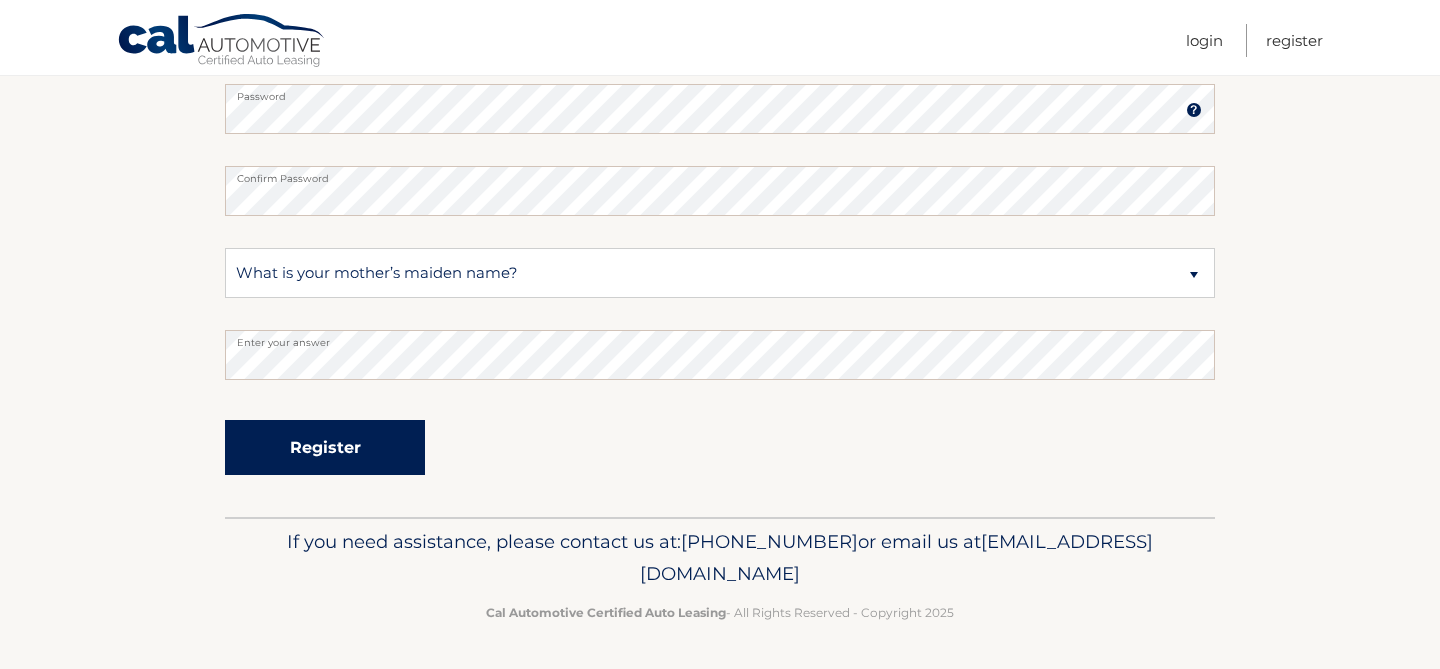 click on "Register" at bounding box center [325, 447] 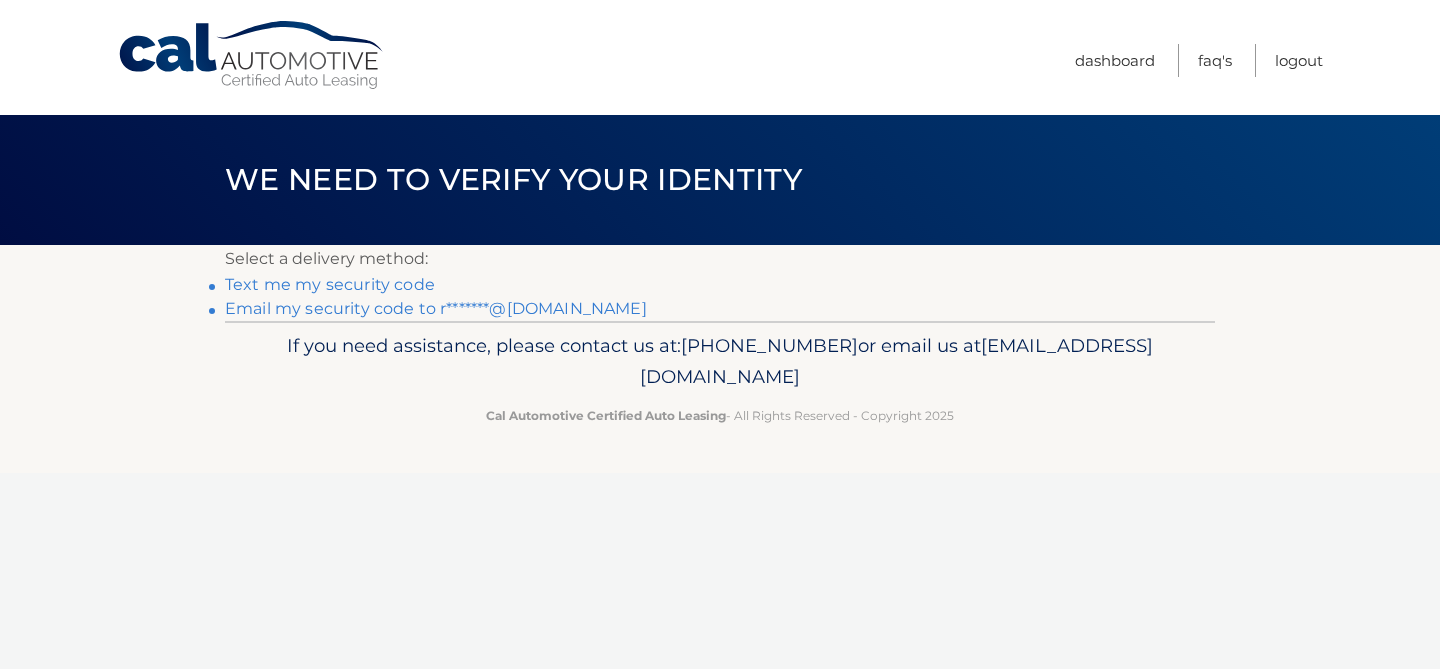 scroll, scrollTop: 0, scrollLeft: 0, axis: both 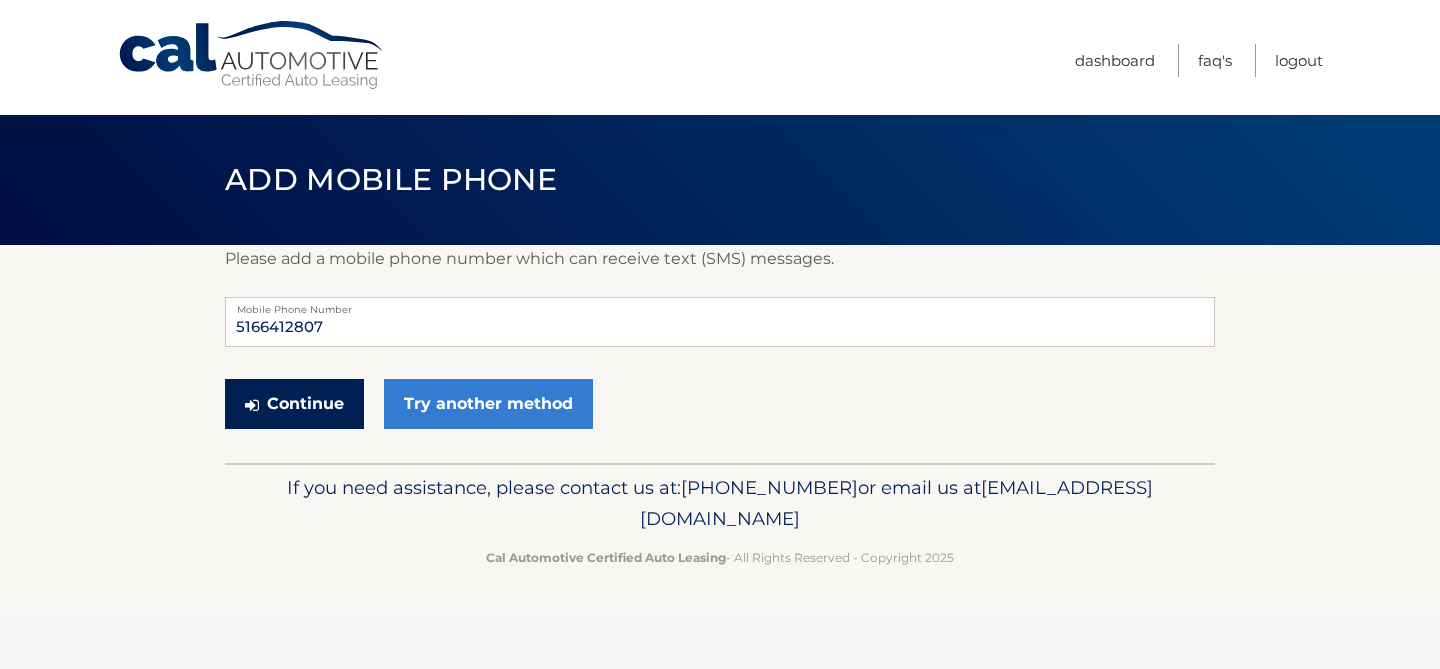 click on "Continue" at bounding box center [294, 404] 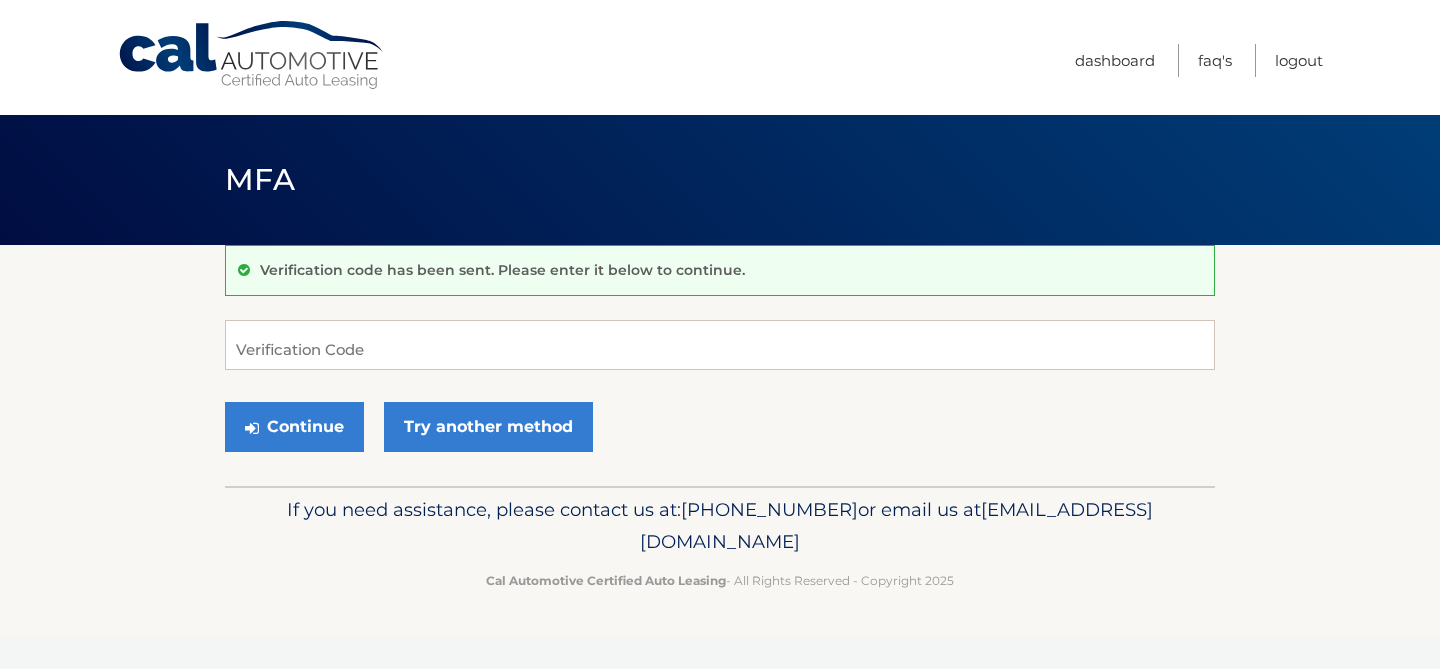 scroll, scrollTop: 0, scrollLeft: 0, axis: both 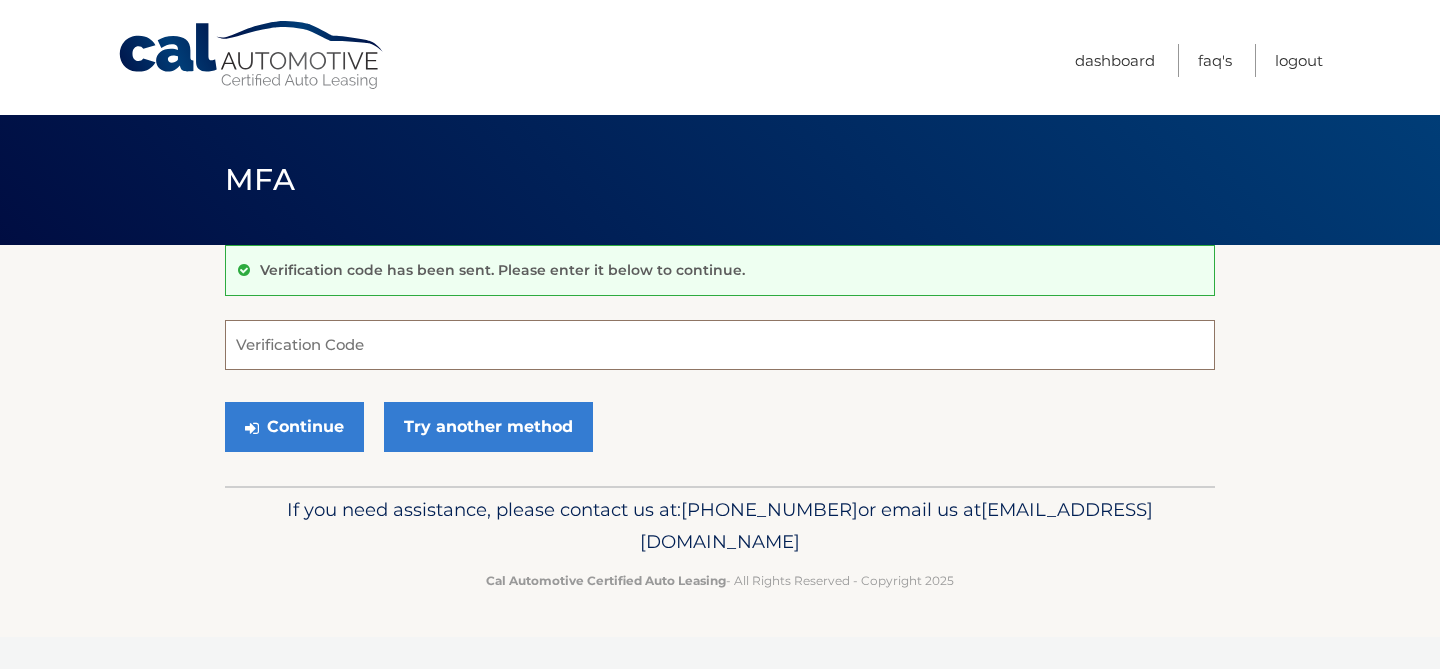 click on "Verification Code" at bounding box center (720, 345) 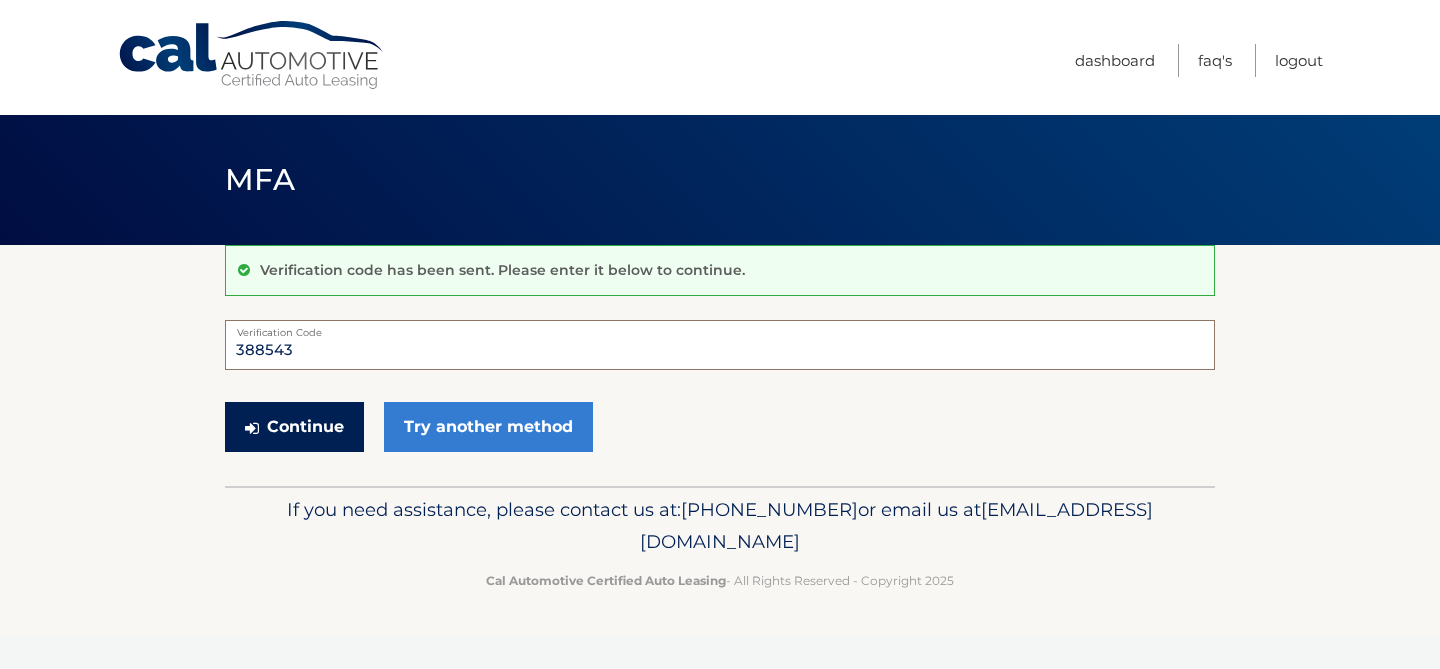 type on "388543" 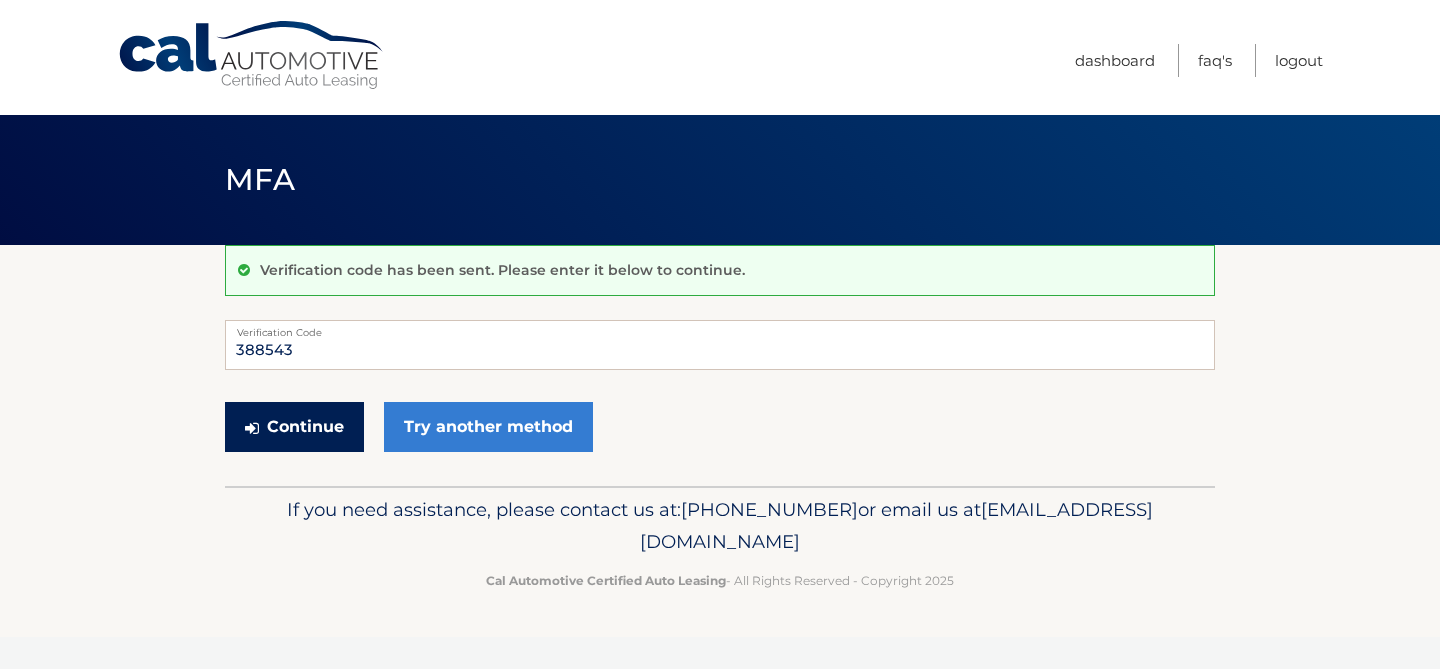 click at bounding box center (252, 428) 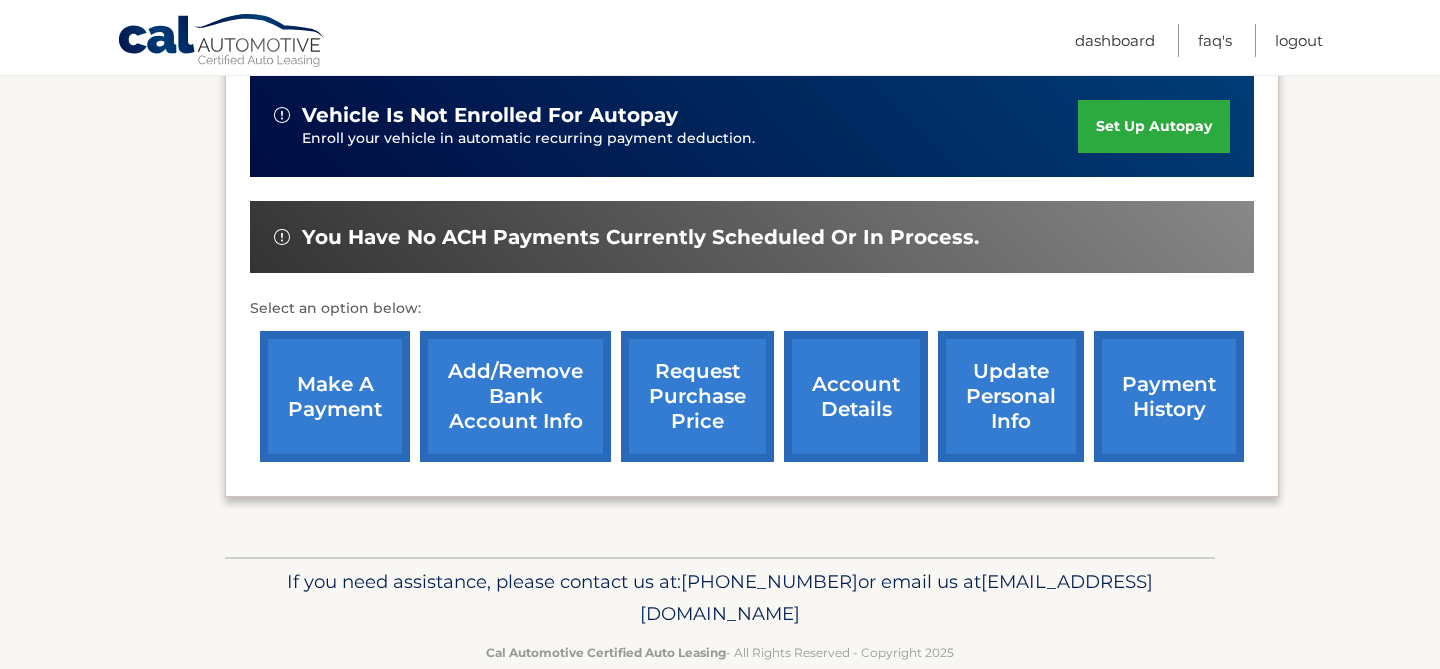 scroll, scrollTop: 569, scrollLeft: 0, axis: vertical 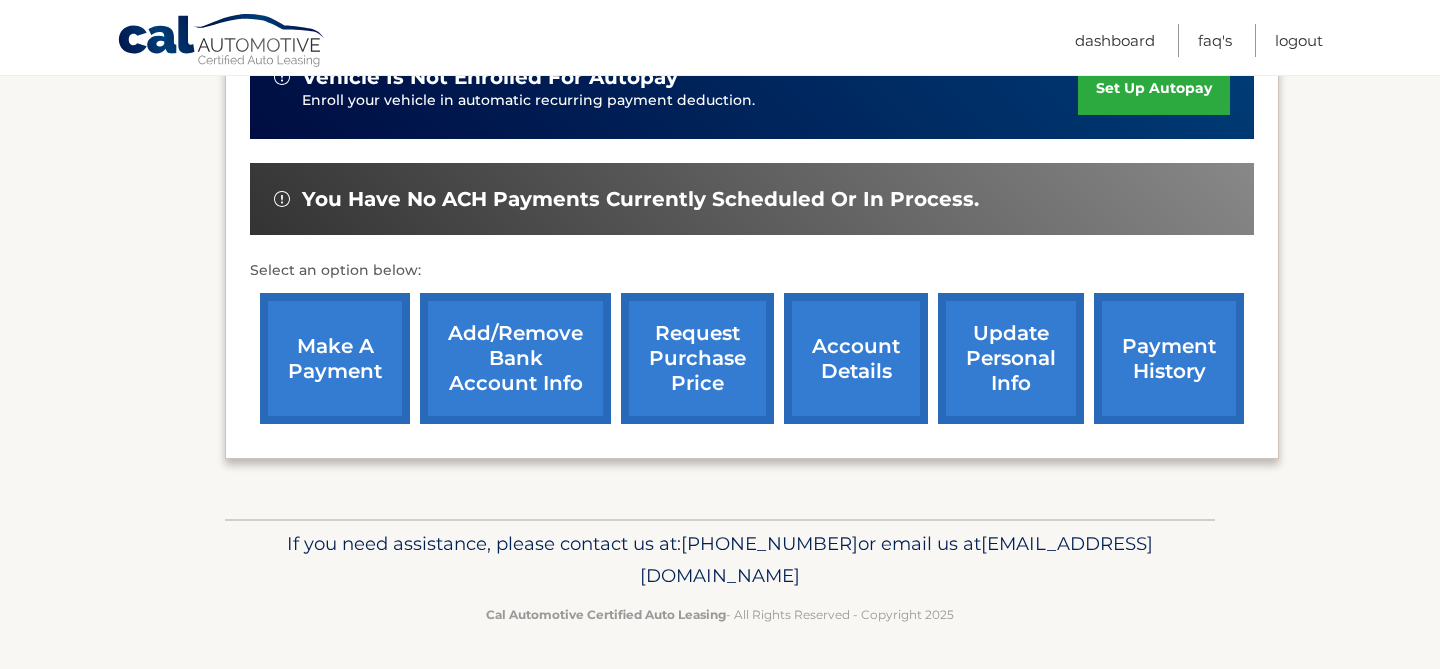 click on "account details" at bounding box center [856, 358] 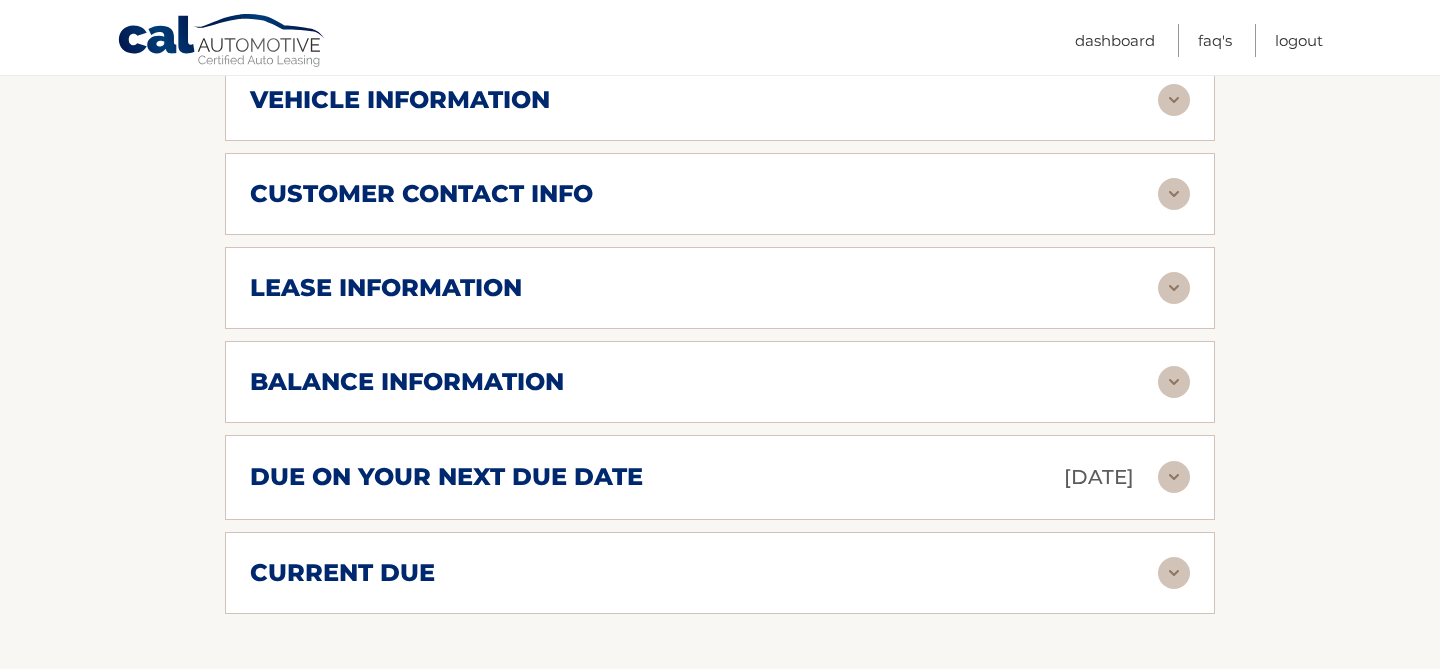 scroll, scrollTop: 1020, scrollLeft: 0, axis: vertical 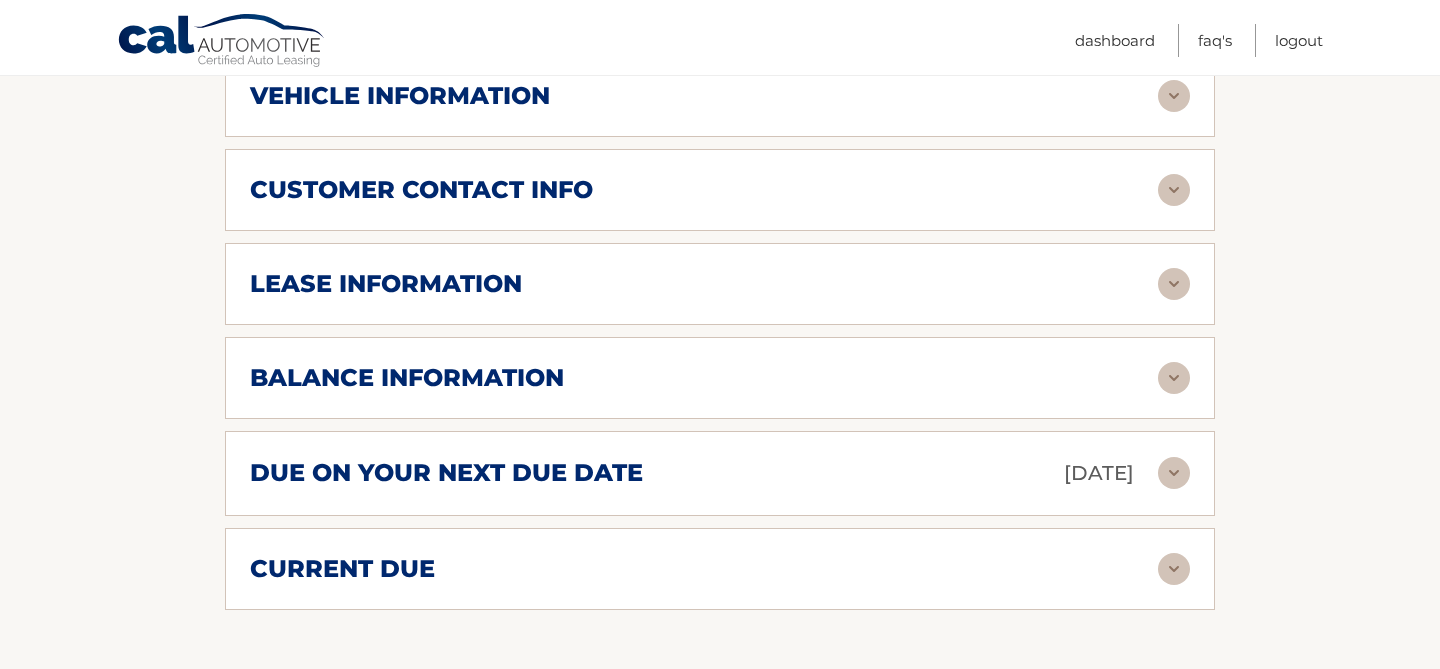 click on "balance information" at bounding box center (407, 378) 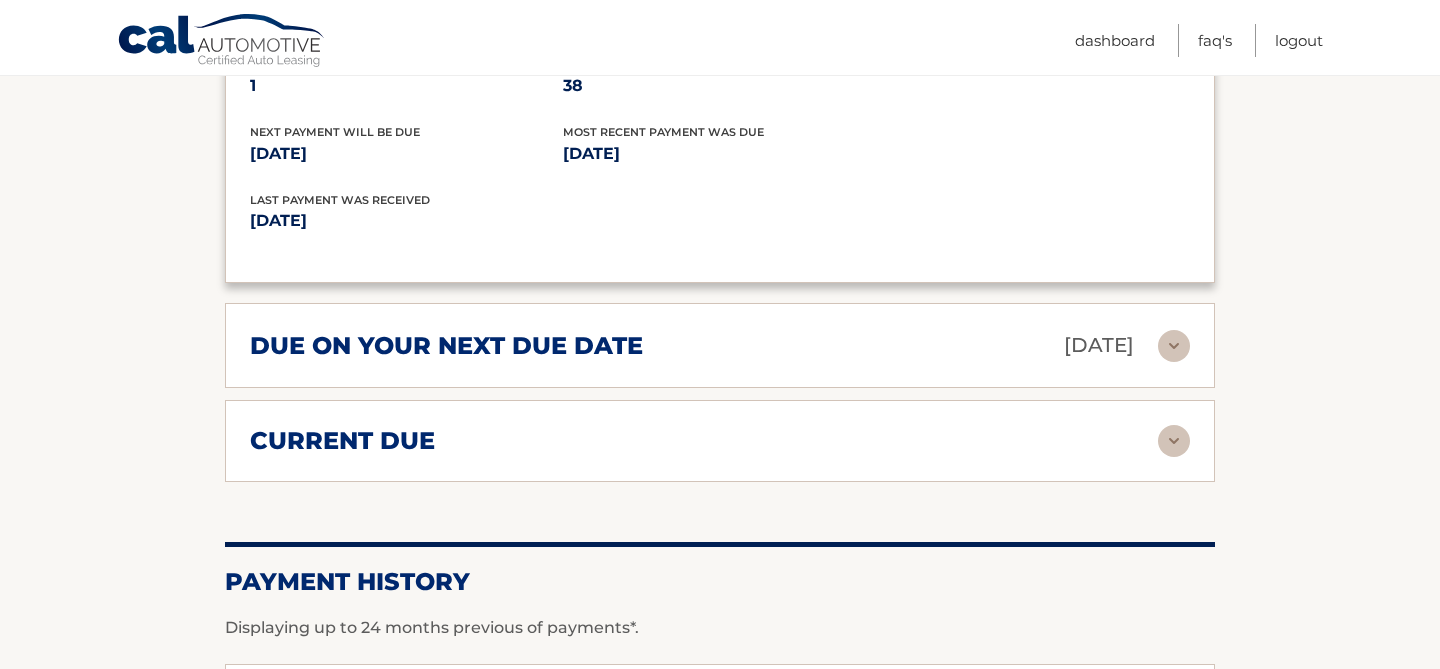 scroll, scrollTop: 1413, scrollLeft: 0, axis: vertical 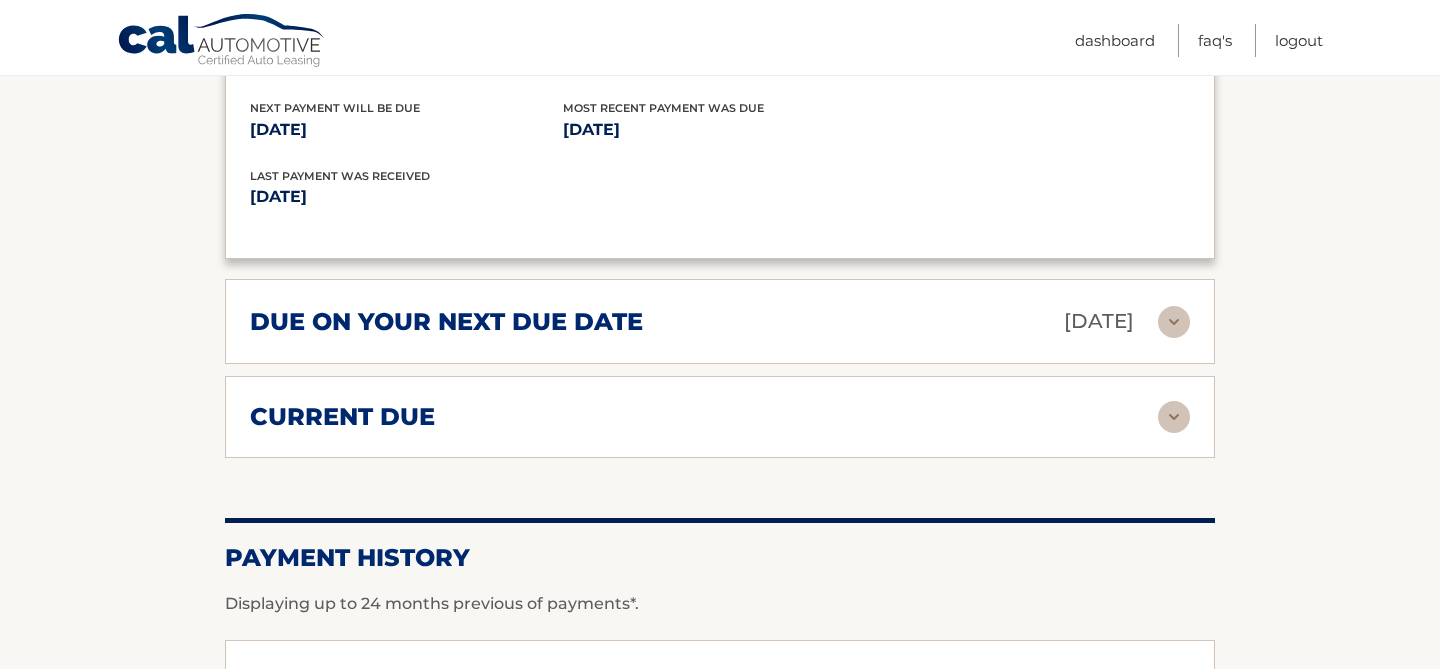 click on "current due" at bounding box center (704, 417) 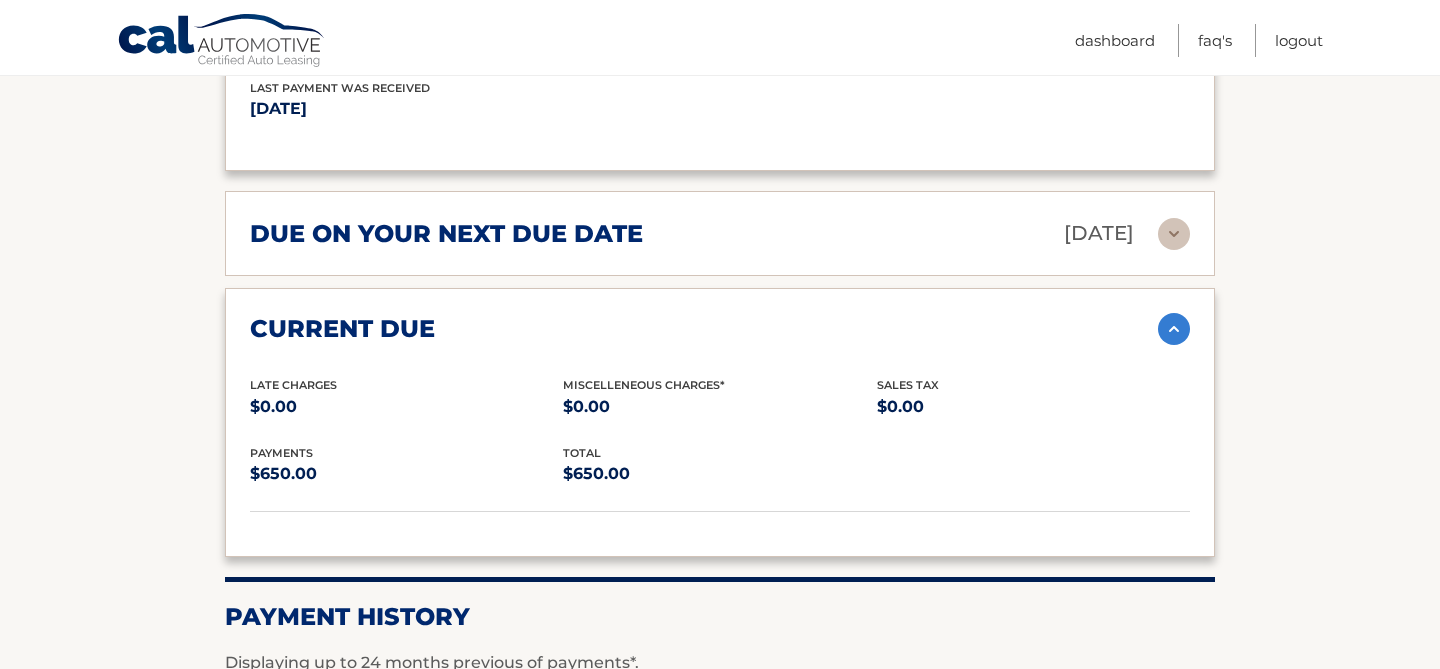 scroll, scrollTop: 1505, scrollLeft: 0, axis: vertical 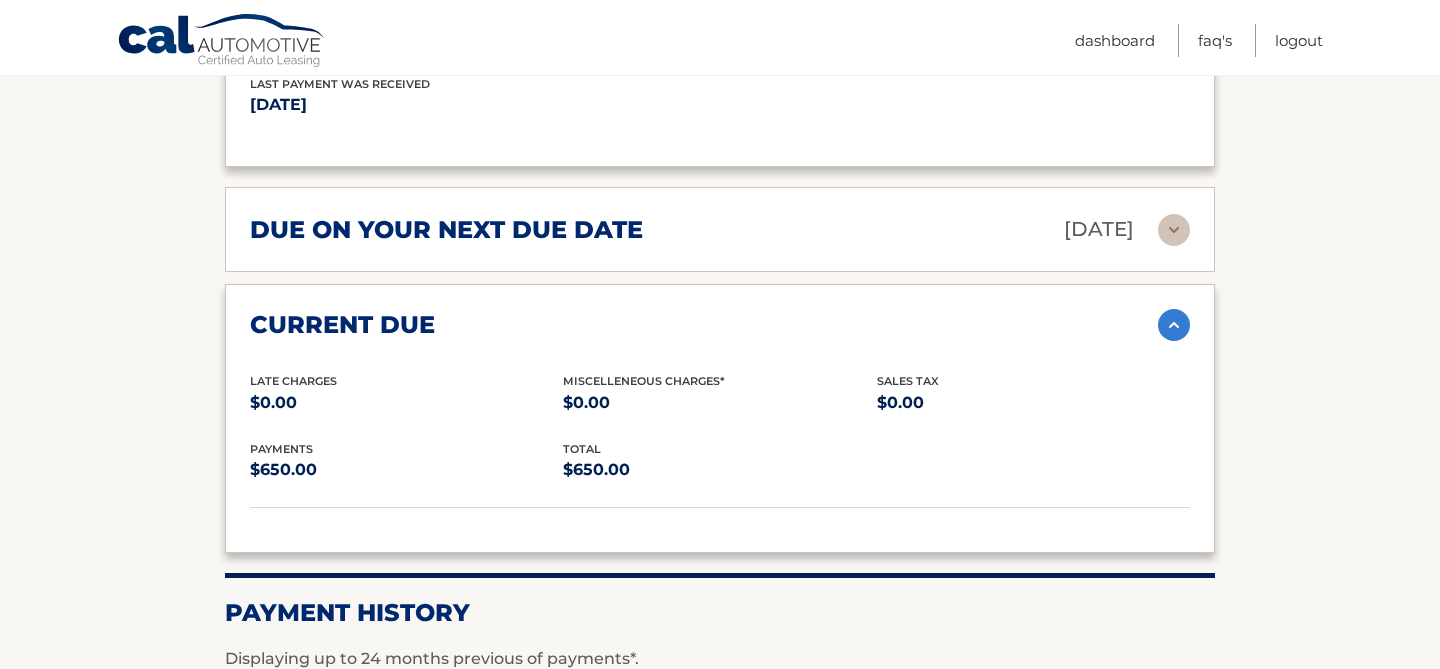 click on "due on your next due date" at bounding box center [446, 230] 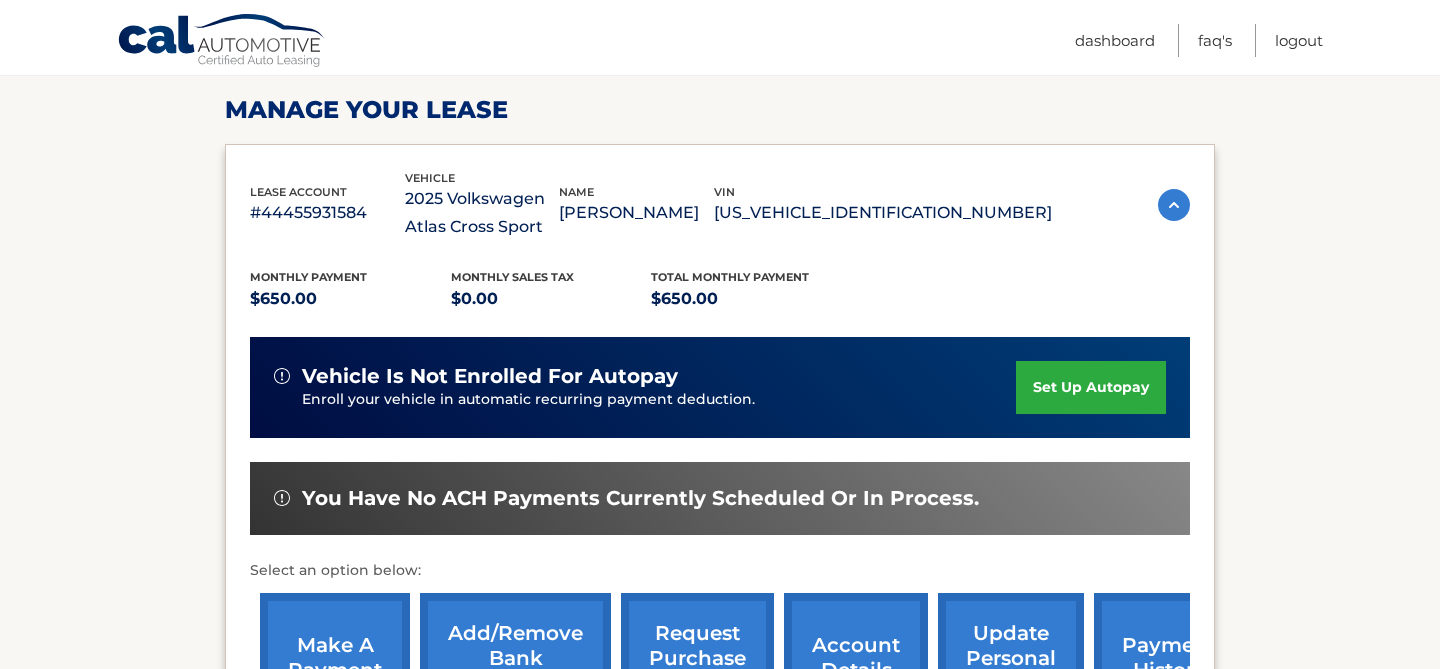 scroll, scrollTop: 297, scrollLeft: 0, axis: vertical 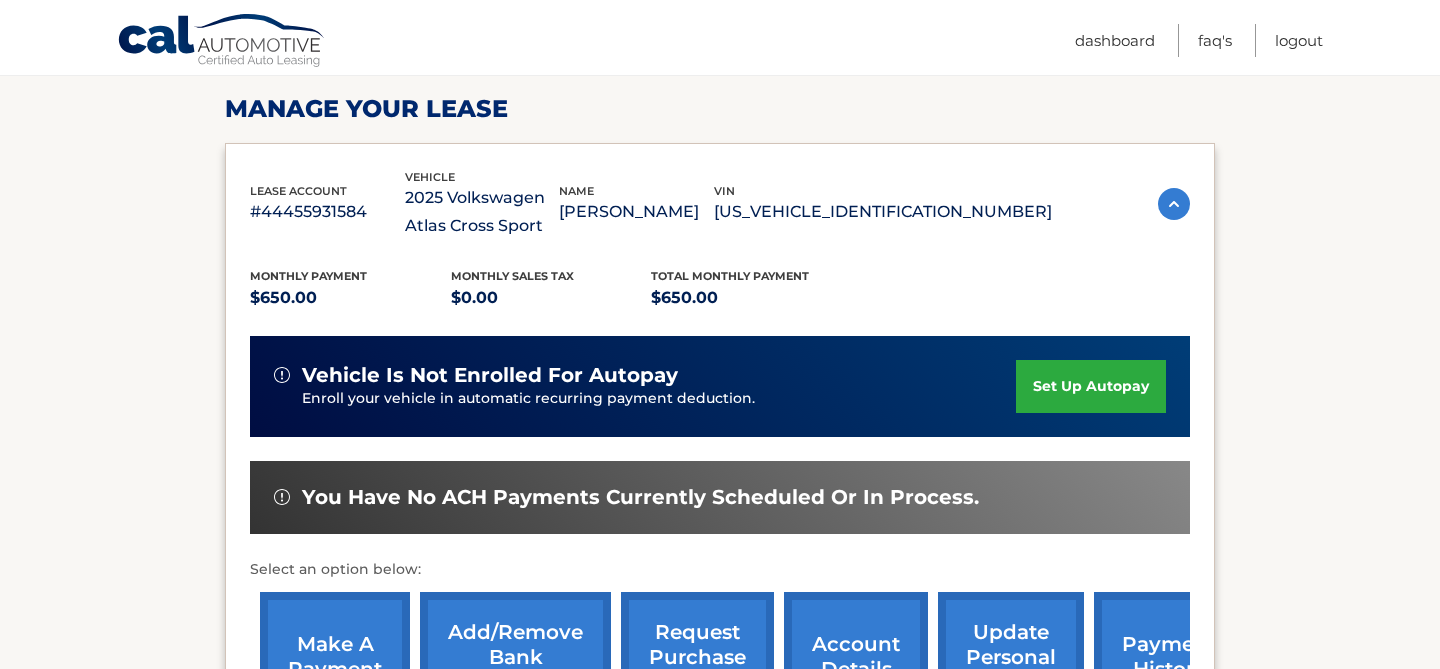 click on "set up autopay" at bounding box center (1091, 386) 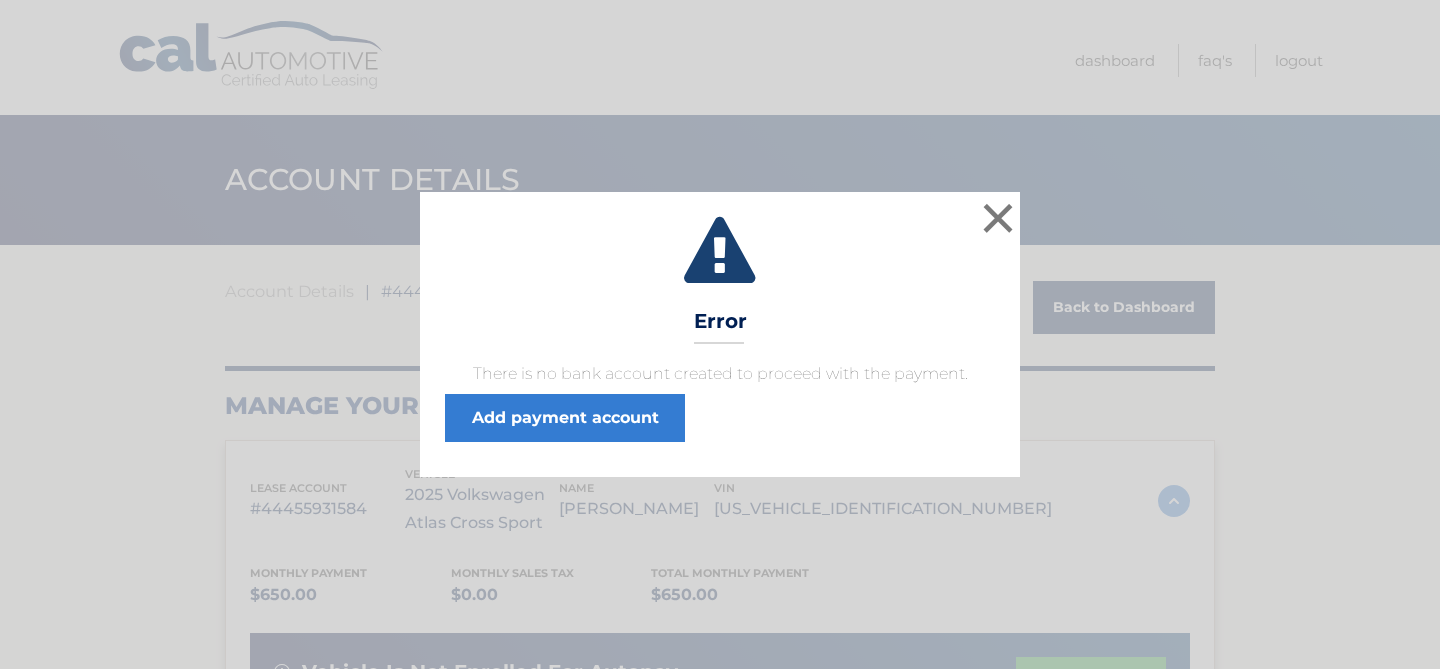 scroll, scrollTop: 0, scrollLeft: 0, axis: both 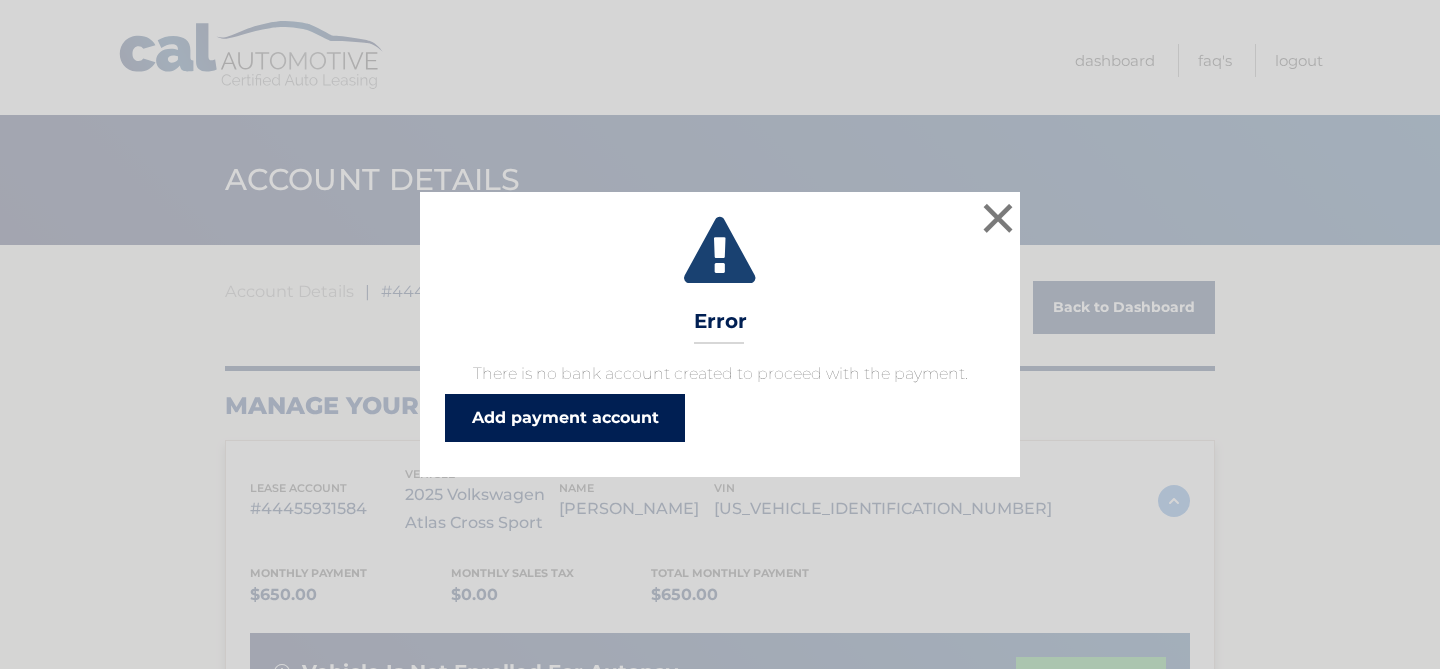 click on "Add payment account" at bounding box center [565, 418] 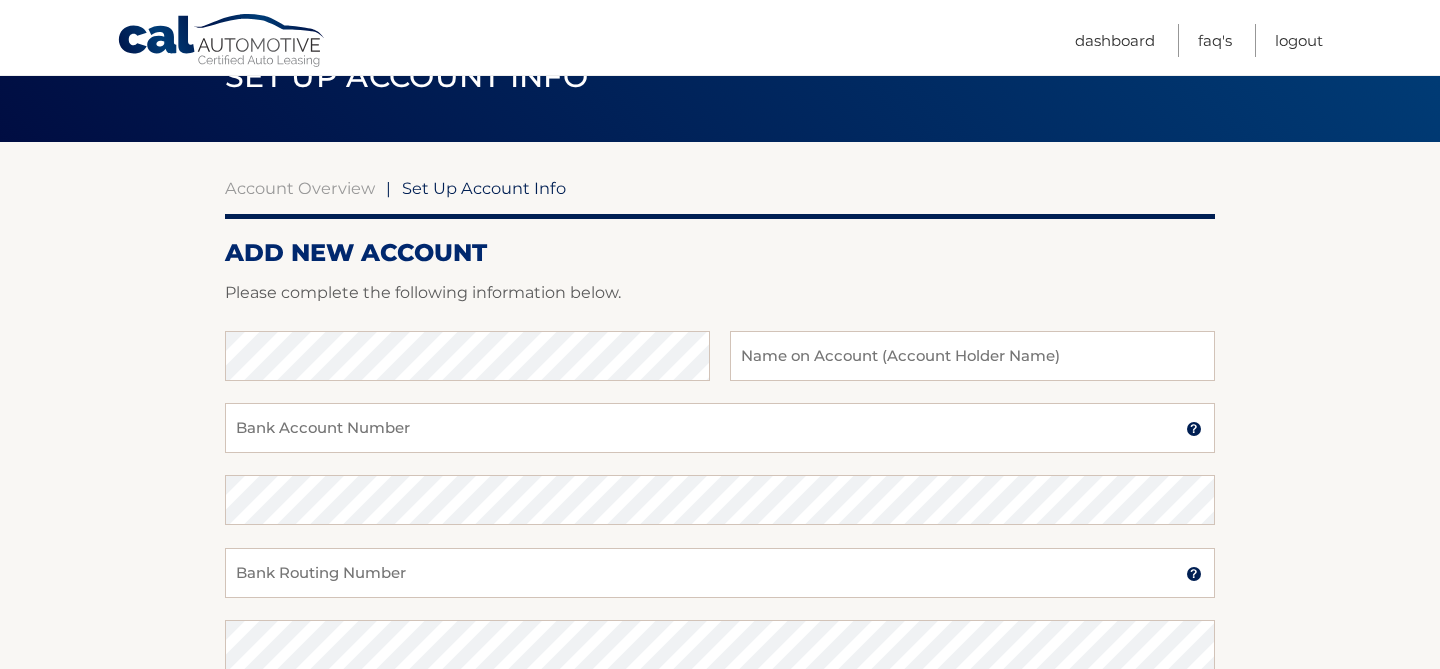 scroll, scrollTop: 125, scrollLeft: 0, axis: vertical 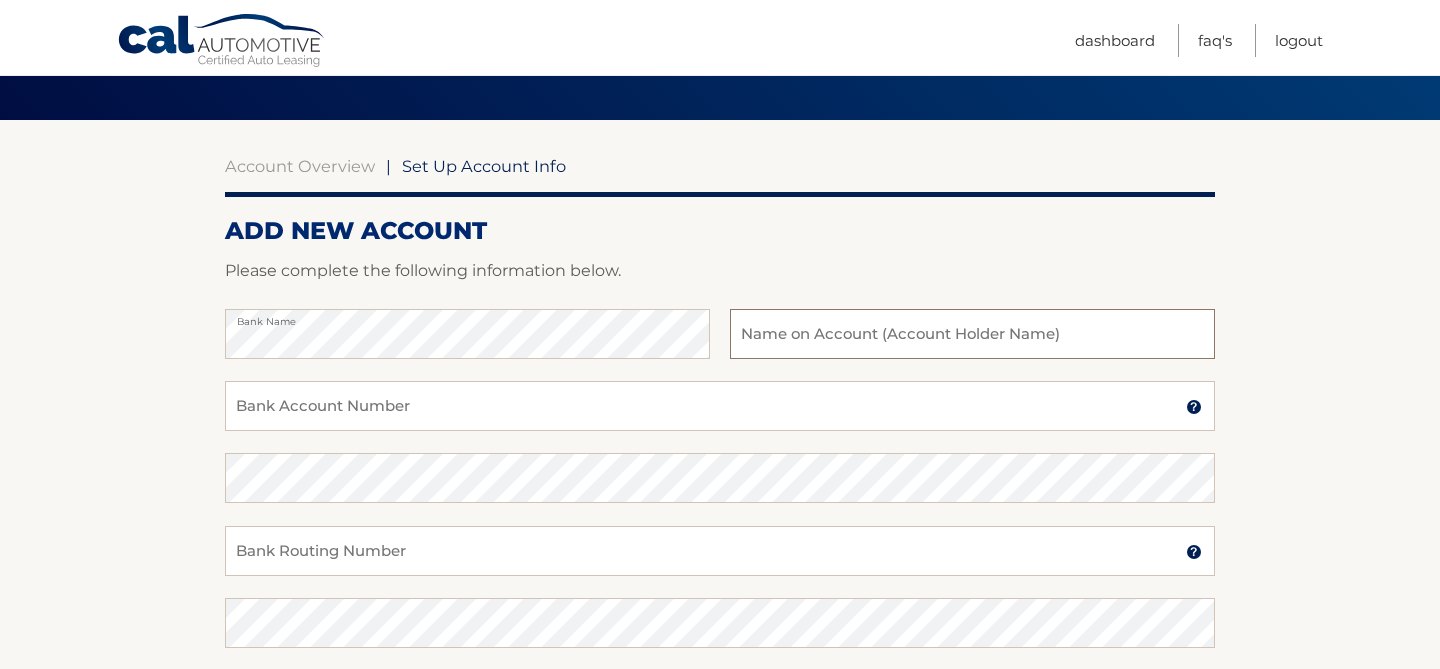click at bounding box center [972, 334] 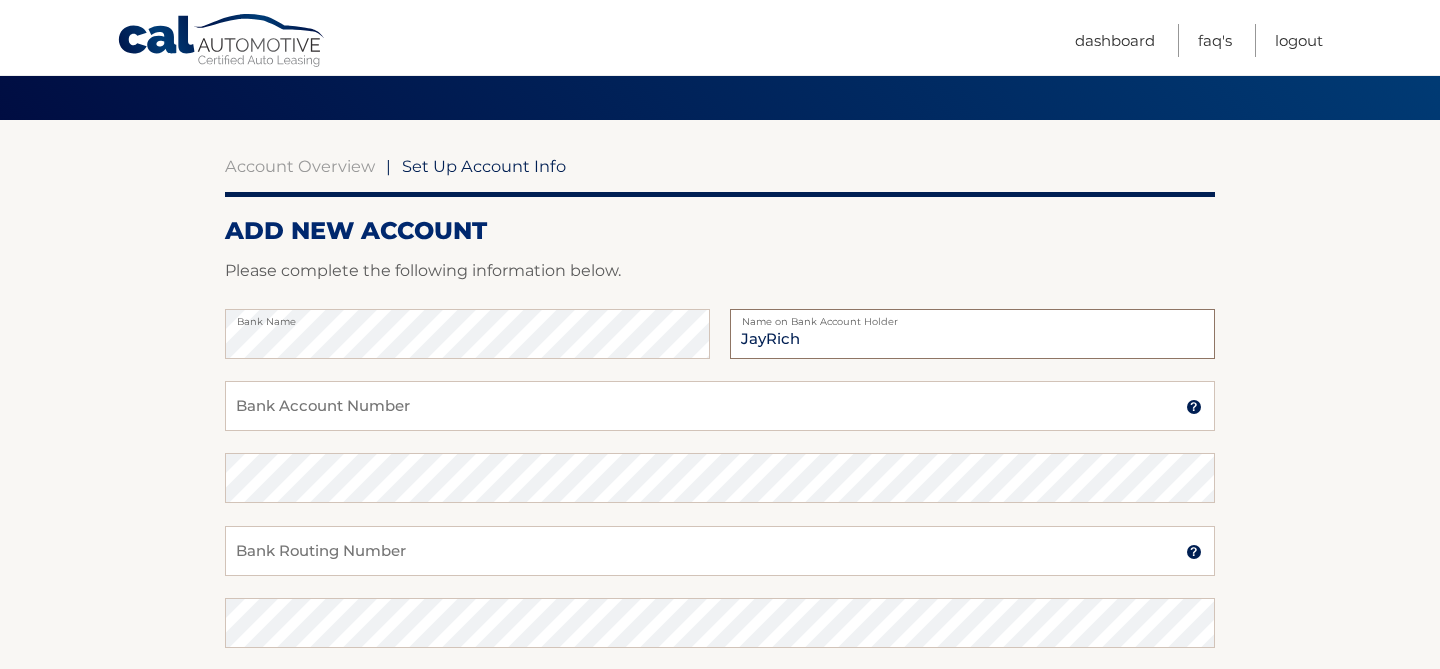 type on "JayRich" 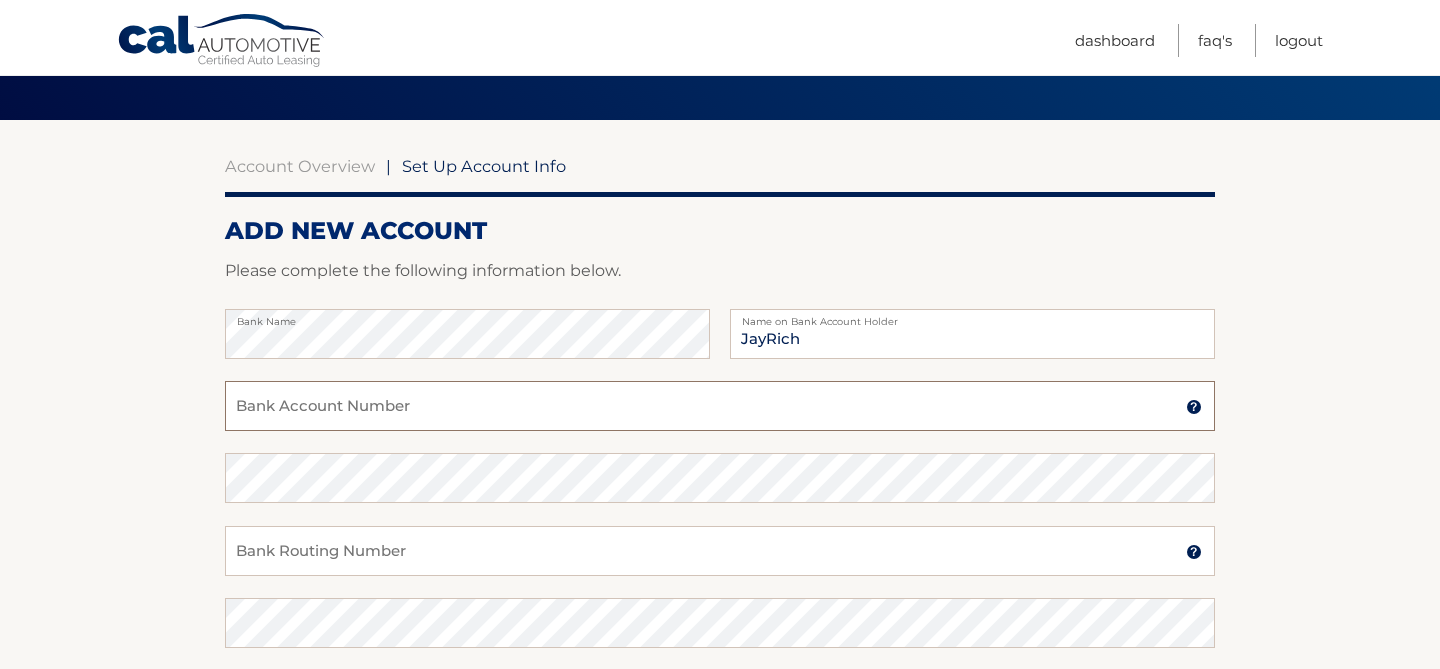 click on "Bank Account Number" at bounding box center (720, 406) 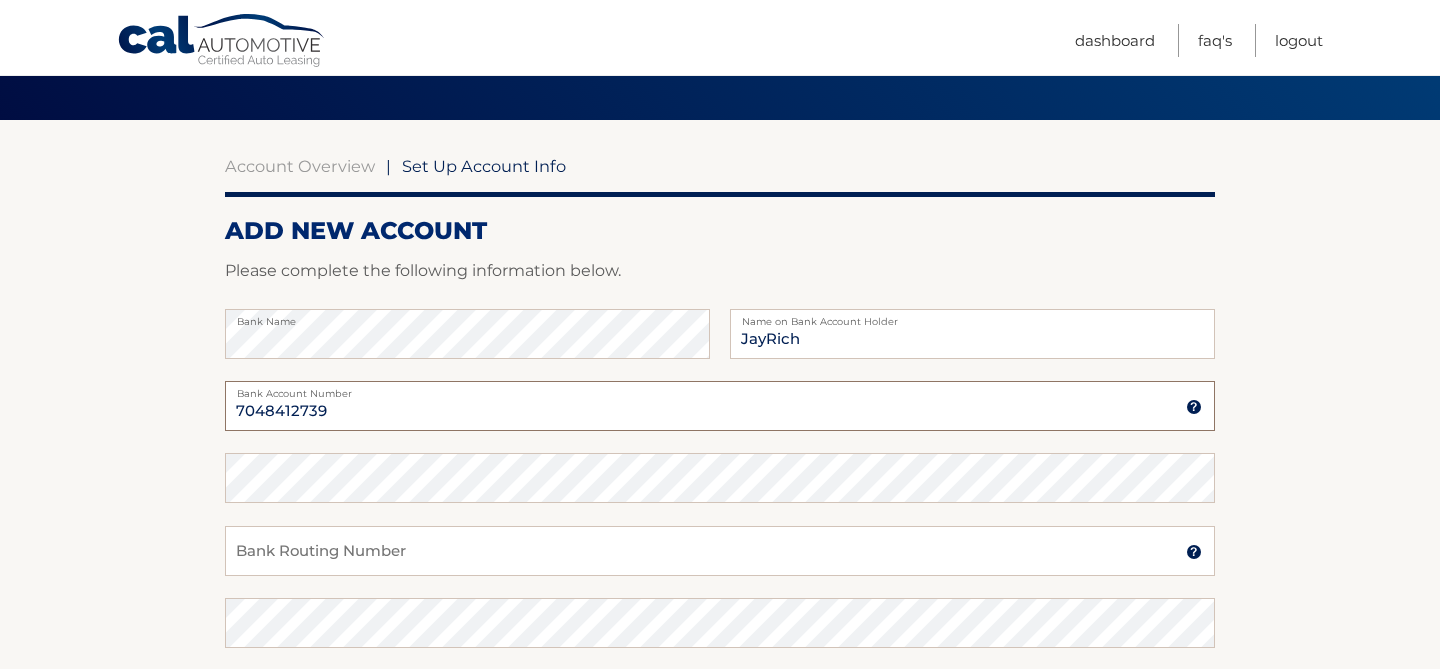 type on "7048412739" 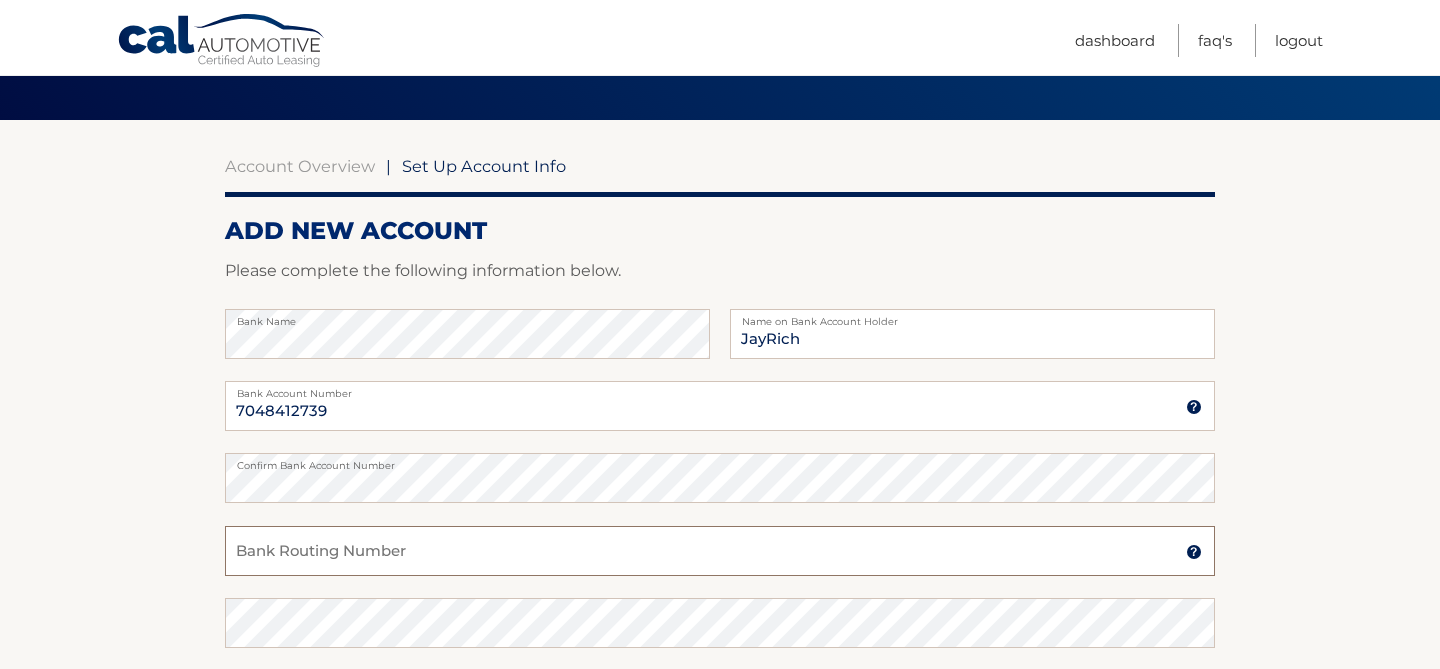 click on "Bank Routing Number" at bounding box center (720, 551) 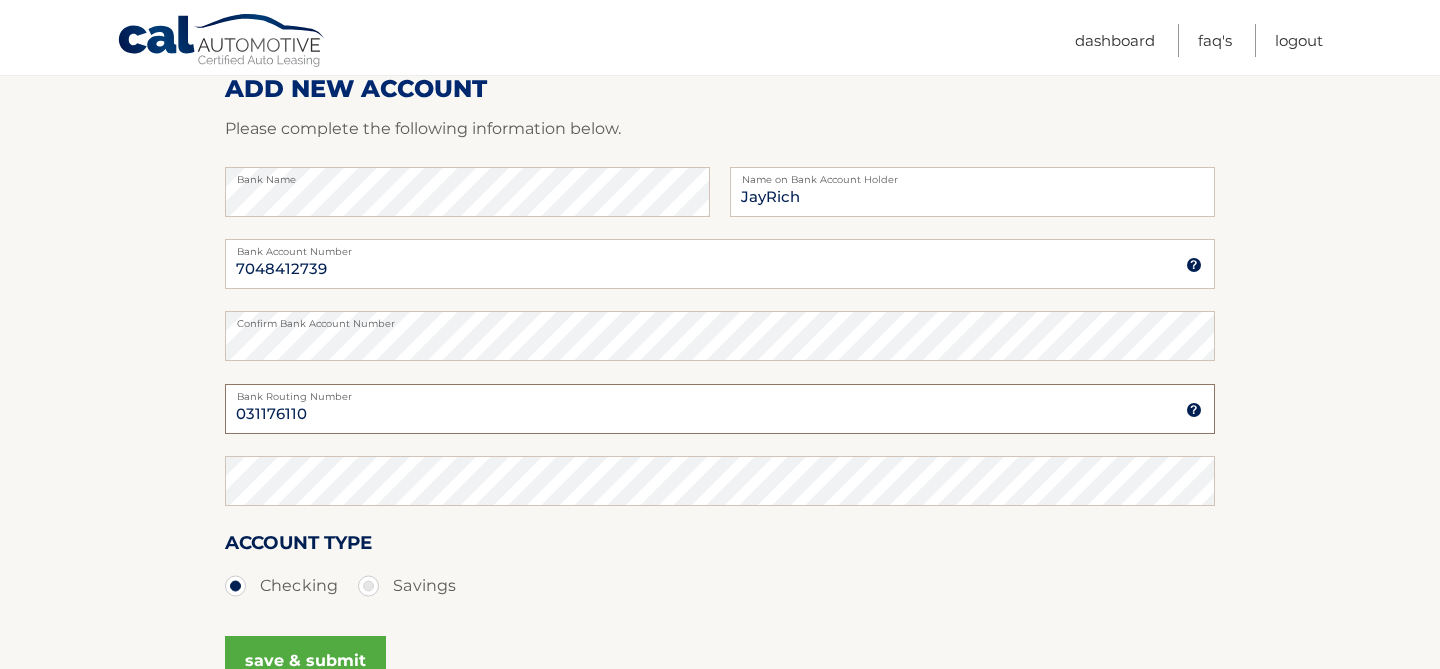 scroll, scrollTop: 297, scrollLeft: 0, axis: vertical 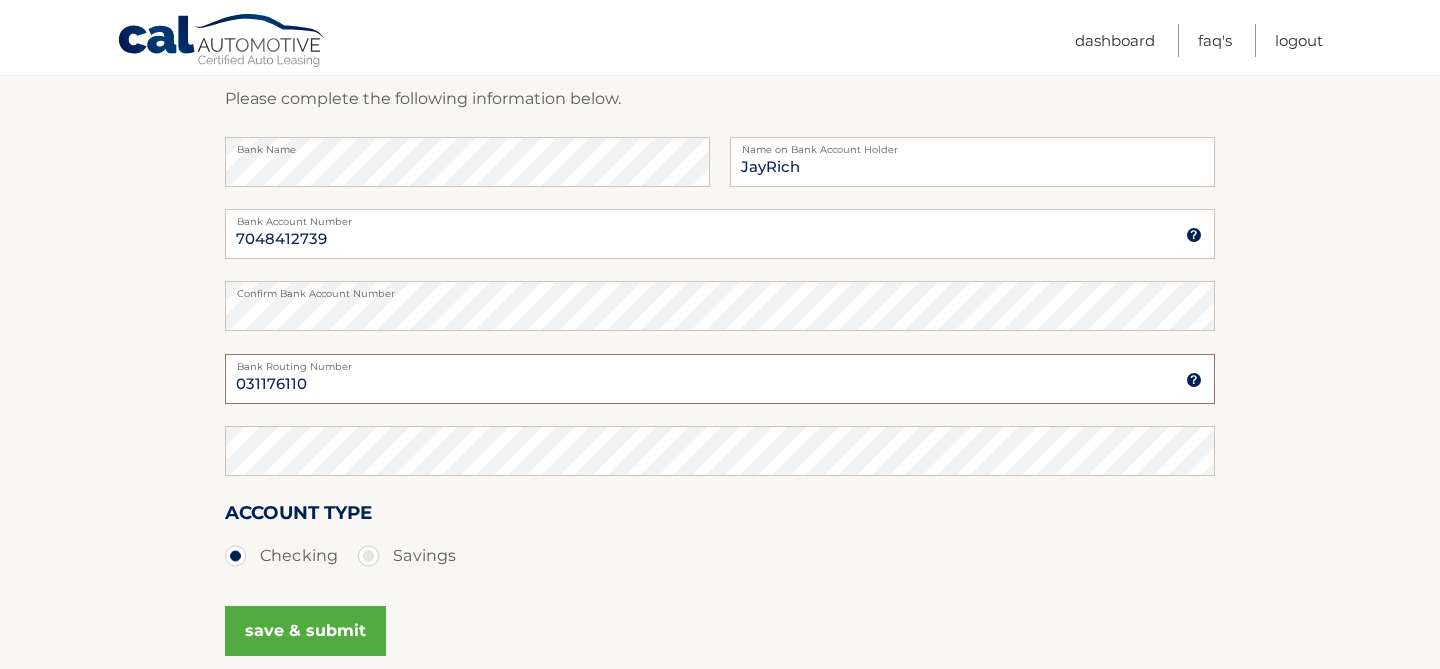 type on "031176110" 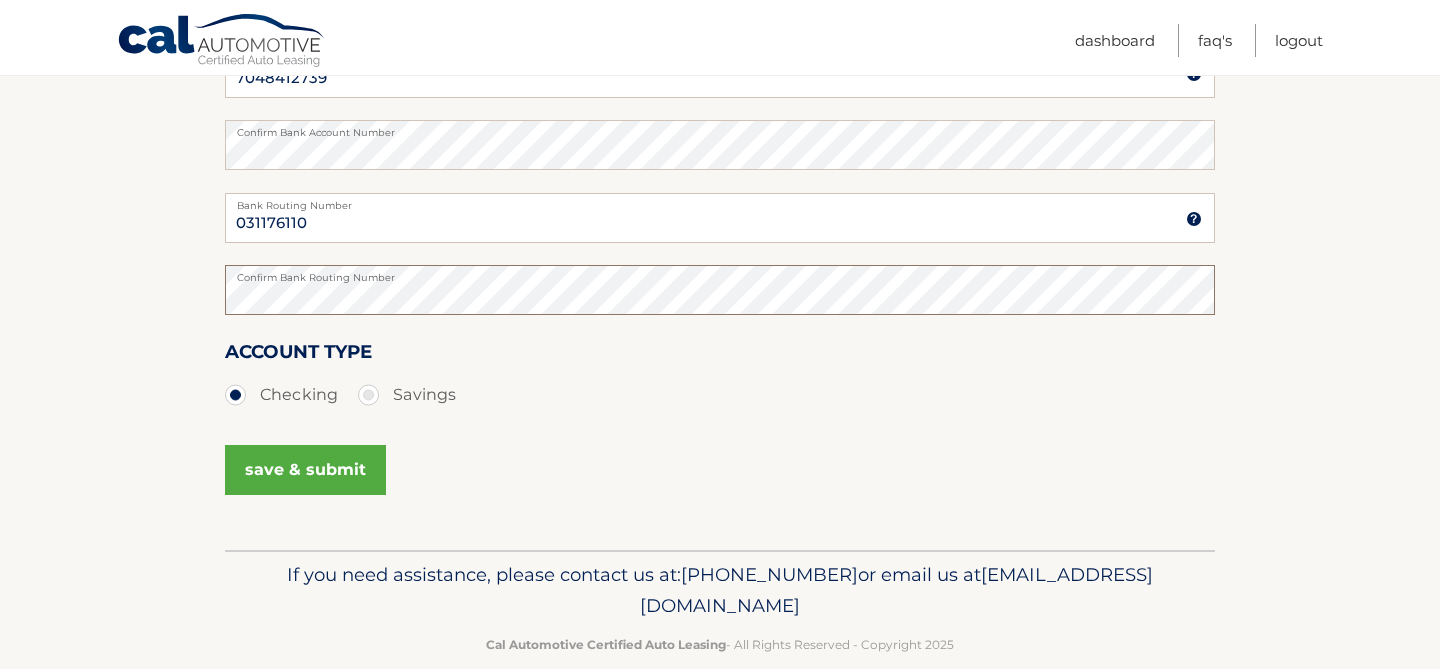 scroll, scrollTop: 481, scrollLeft: 0, axis: vertical 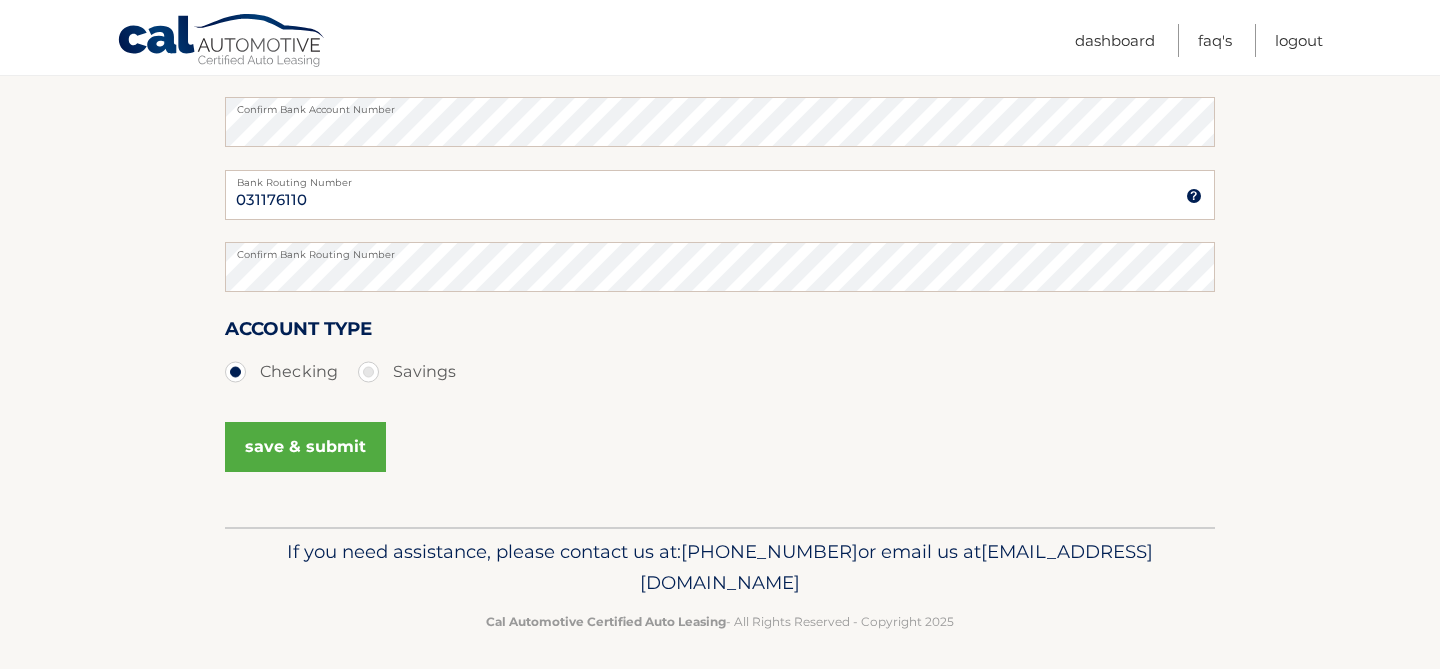 click on "save & submit" at bounding box center [305, 447] 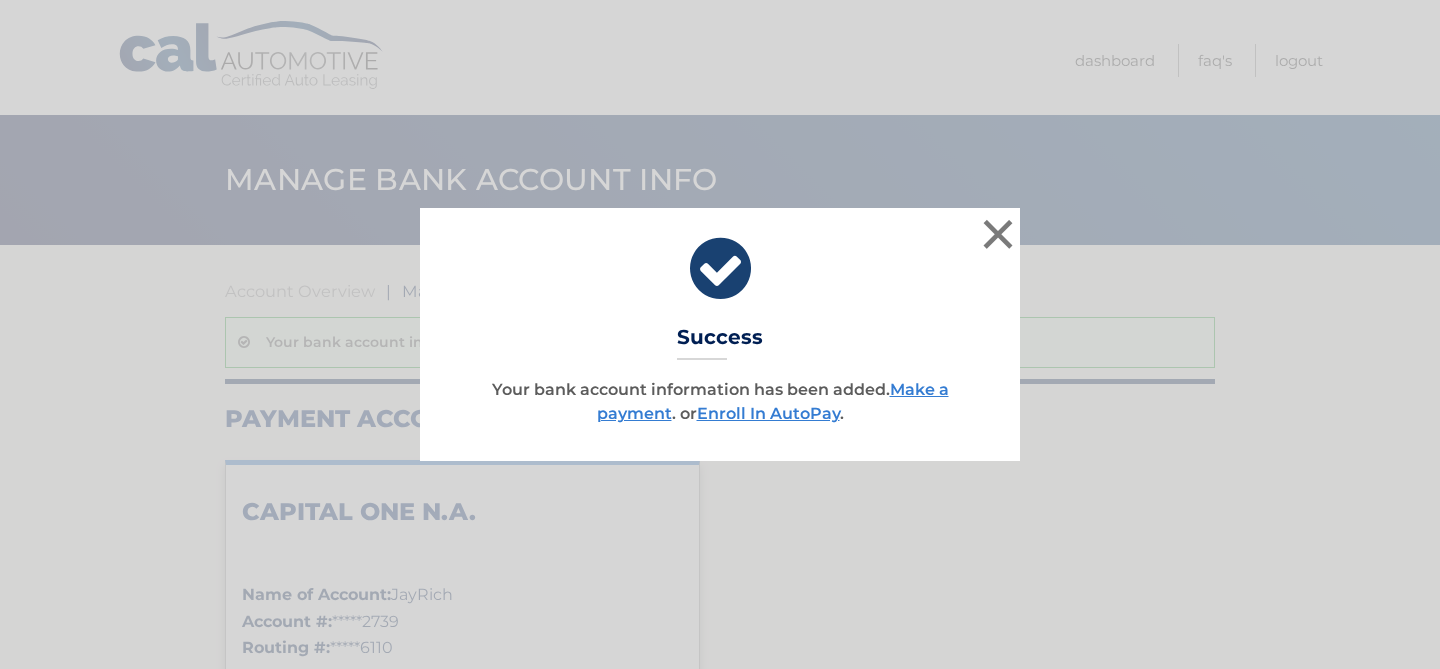 scroll, scrollTop: 0, scrollLeft: 0, axis: both 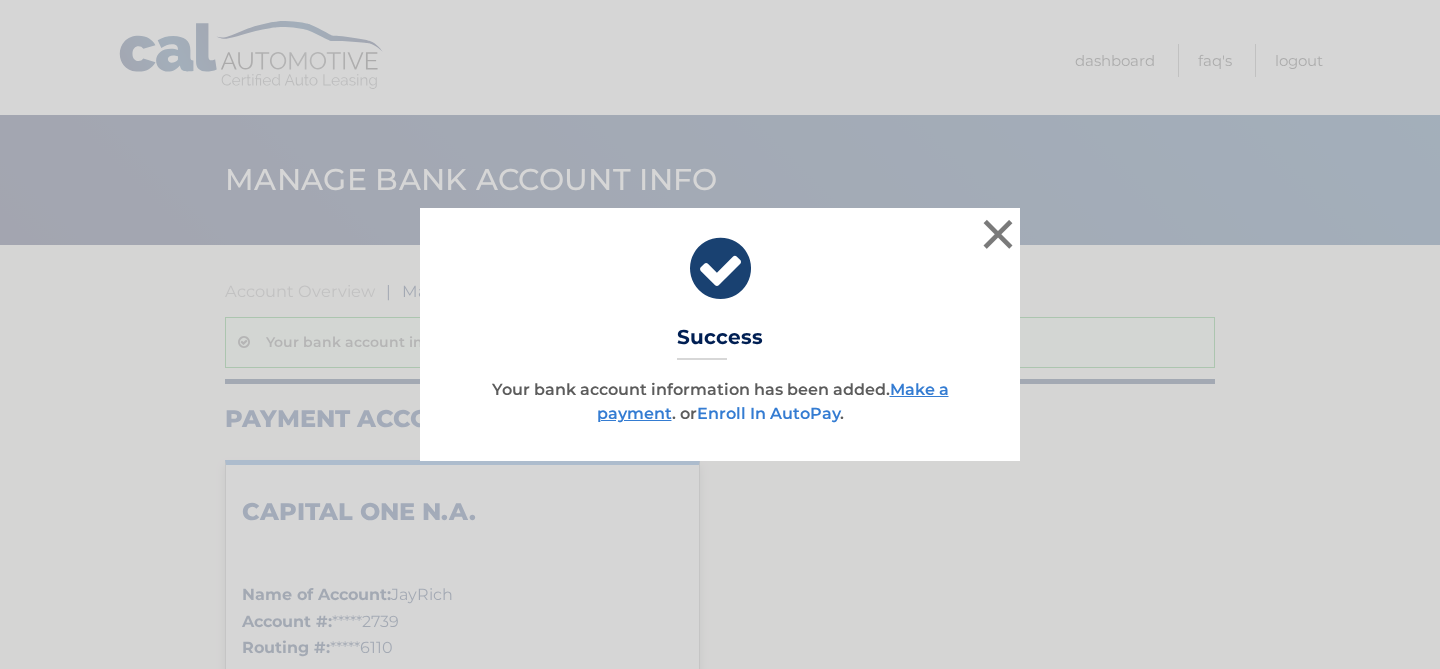 click on "Enroll In AutoPay" at bounding box center (768, 413) 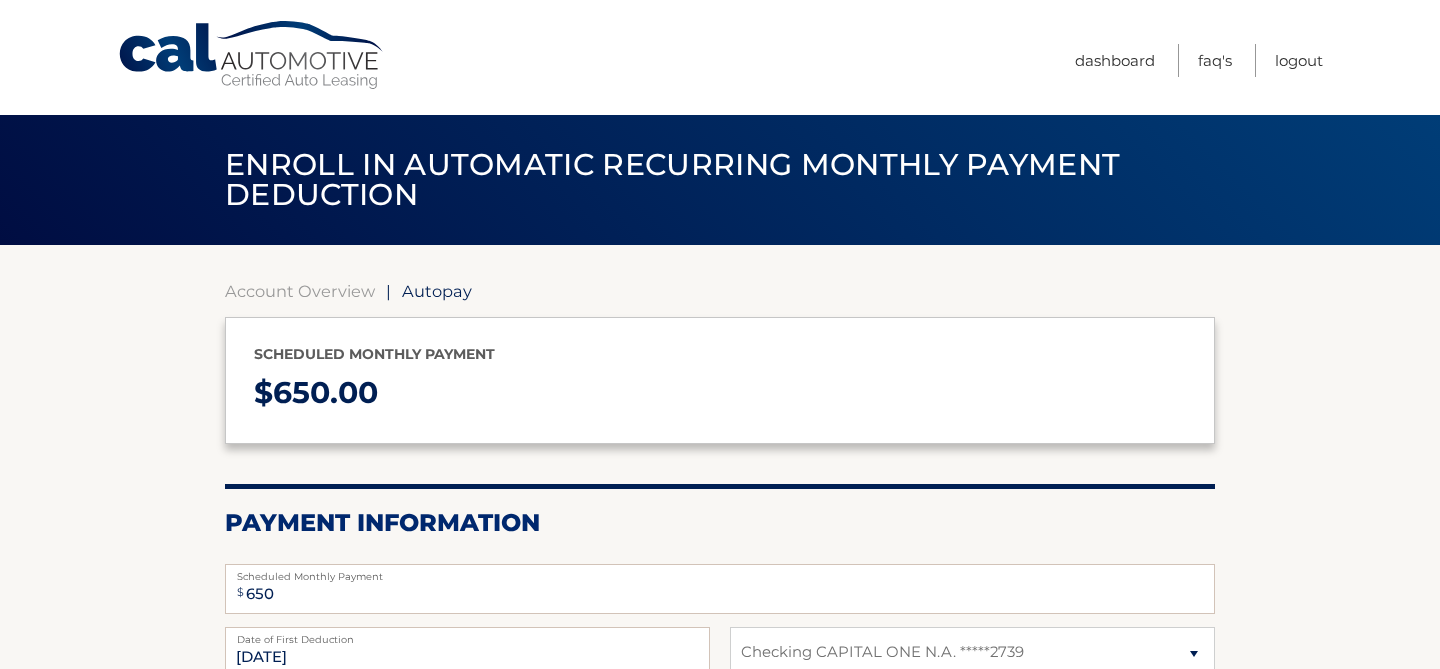 select on "NWEyZDcyZGUtYjFhYy00ZTAzLTg5Y2MtMDZjOWQ1YzY3Yjgz" 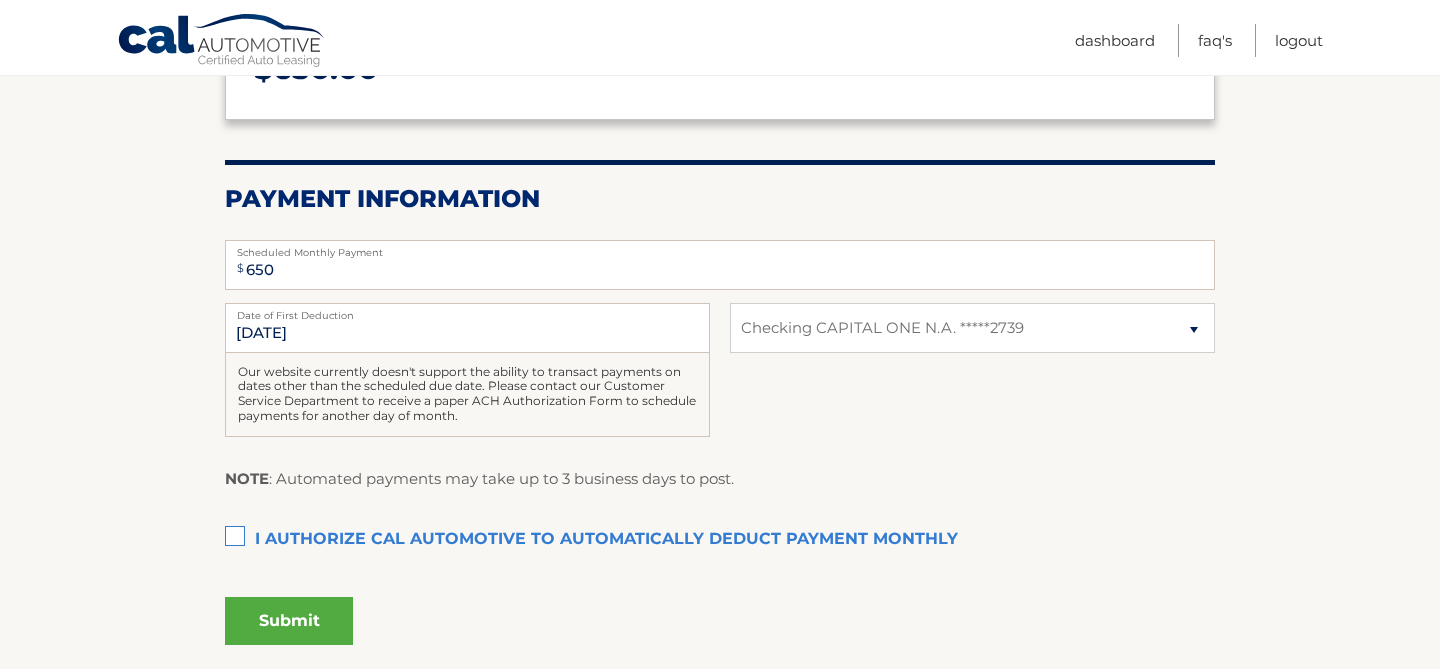 scroll, scrollTop: 323, scrollLeft: 0, axis: vertical 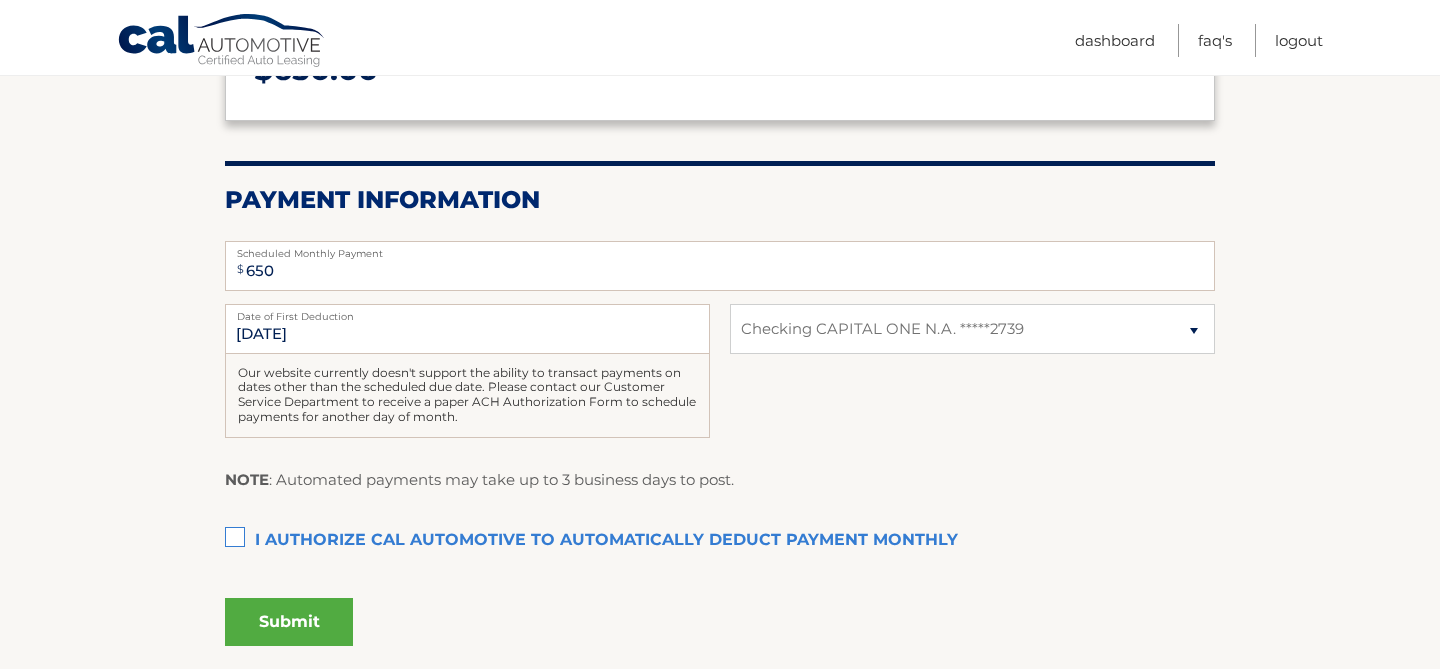 click on "I authorize cal automotive to automatically deduct payment monthly
This checkbox must be checked" at bounding box center (720, 541) 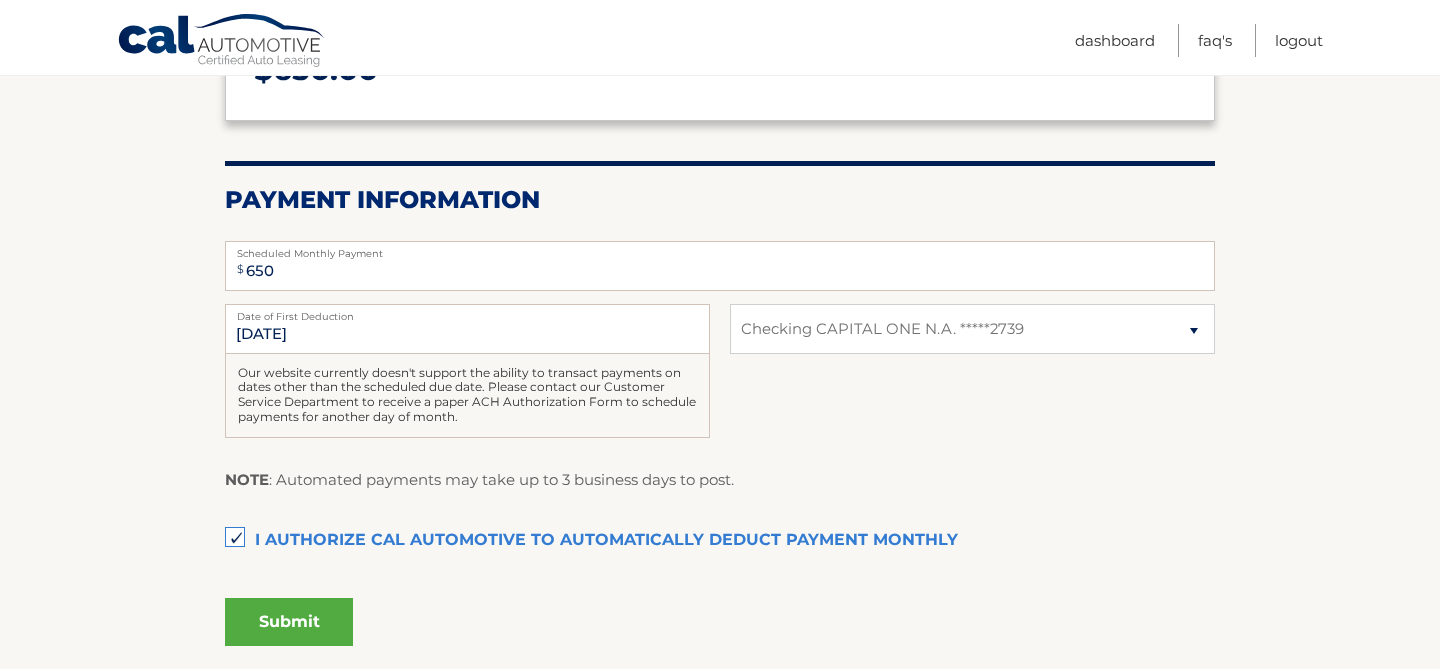 click on "Submit" at bounding box center [289, 622] 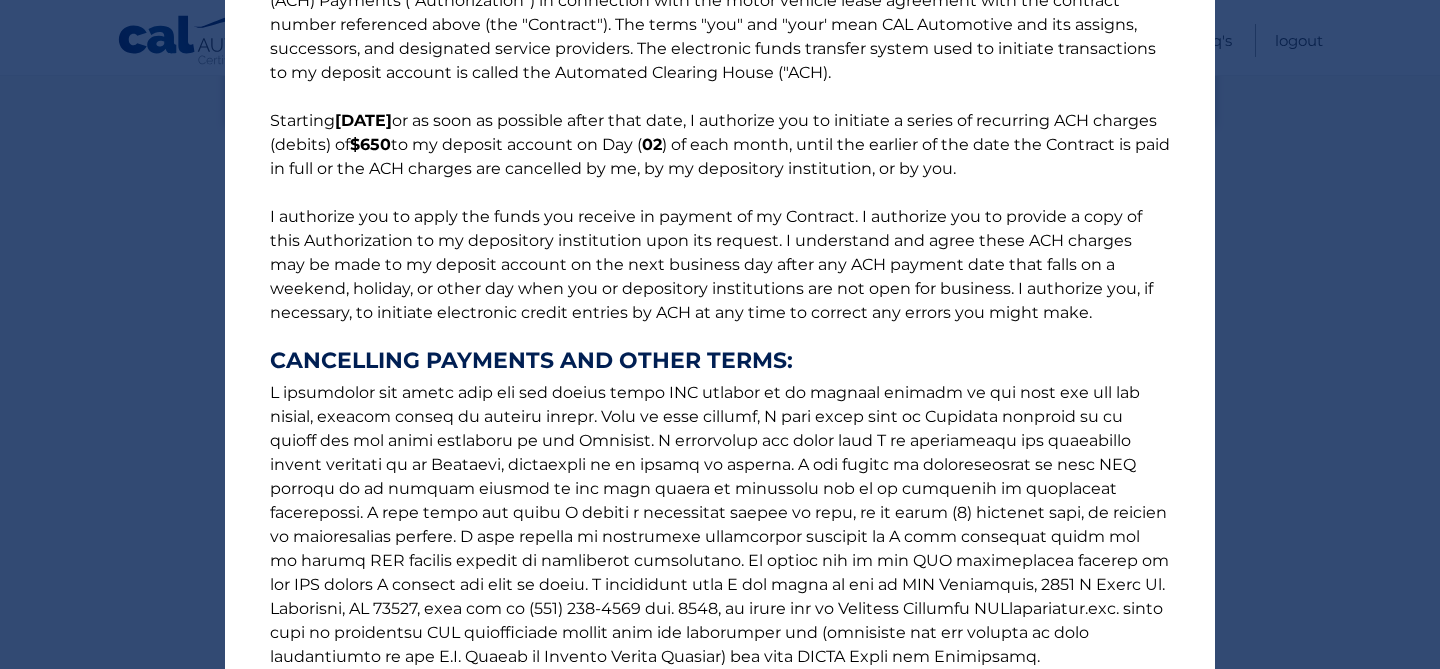 scroll, scrollTop: 299, scrollLeft: 0, axis: vertical 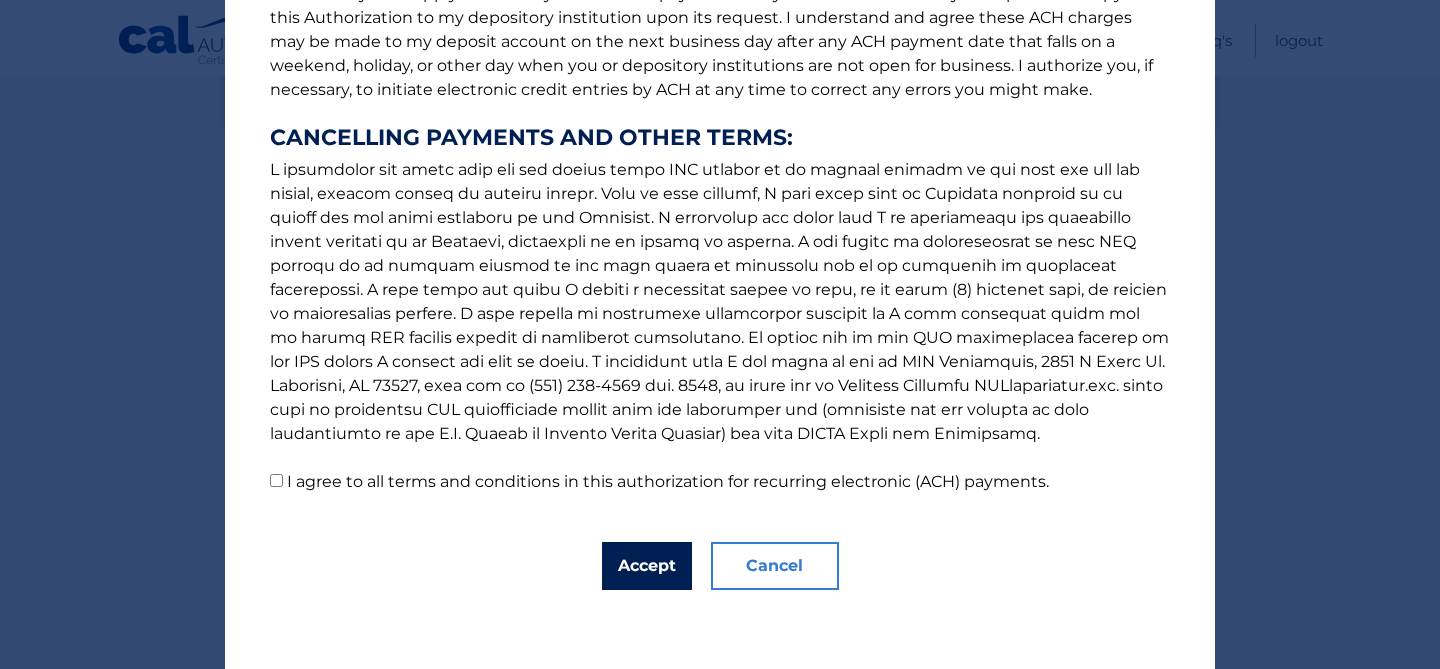 click on "Accept" at bounding box center (647, 566) 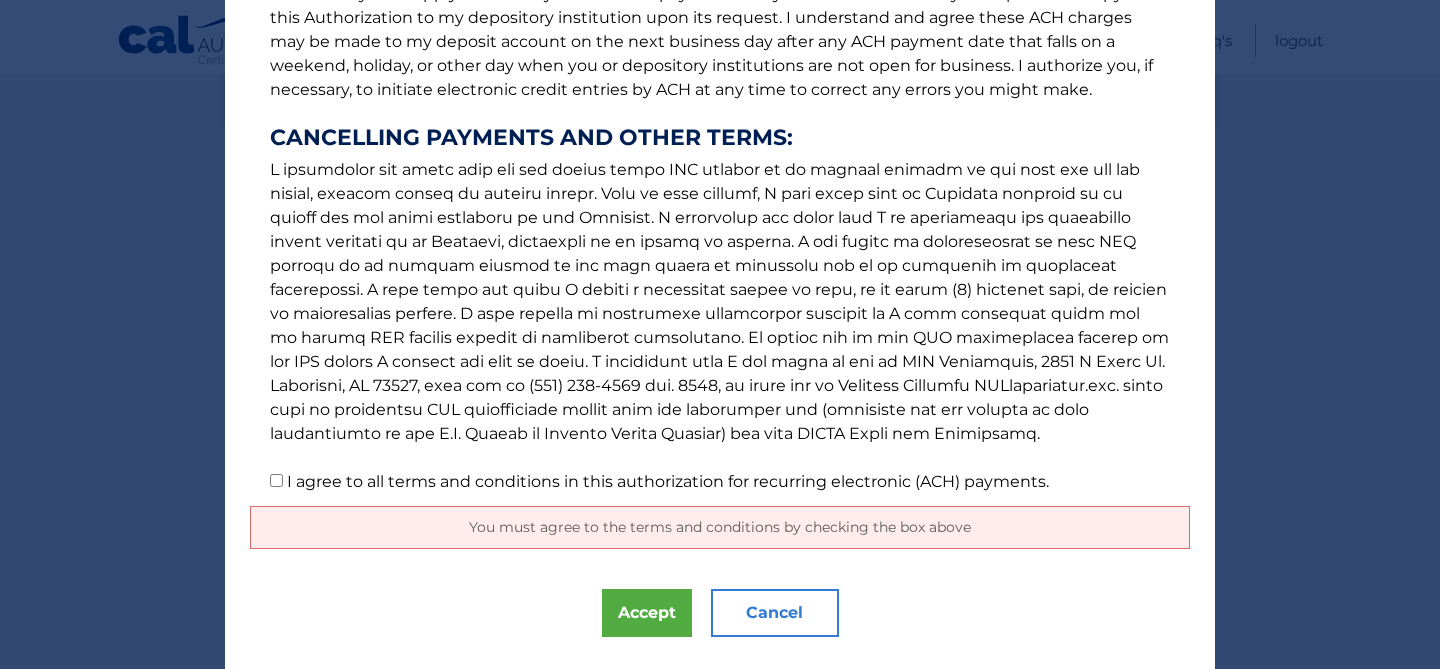 click on "I agree to all terms and conditions in this authorization for recurring electronic (ACH) payments." at bounding box center [276, 480] 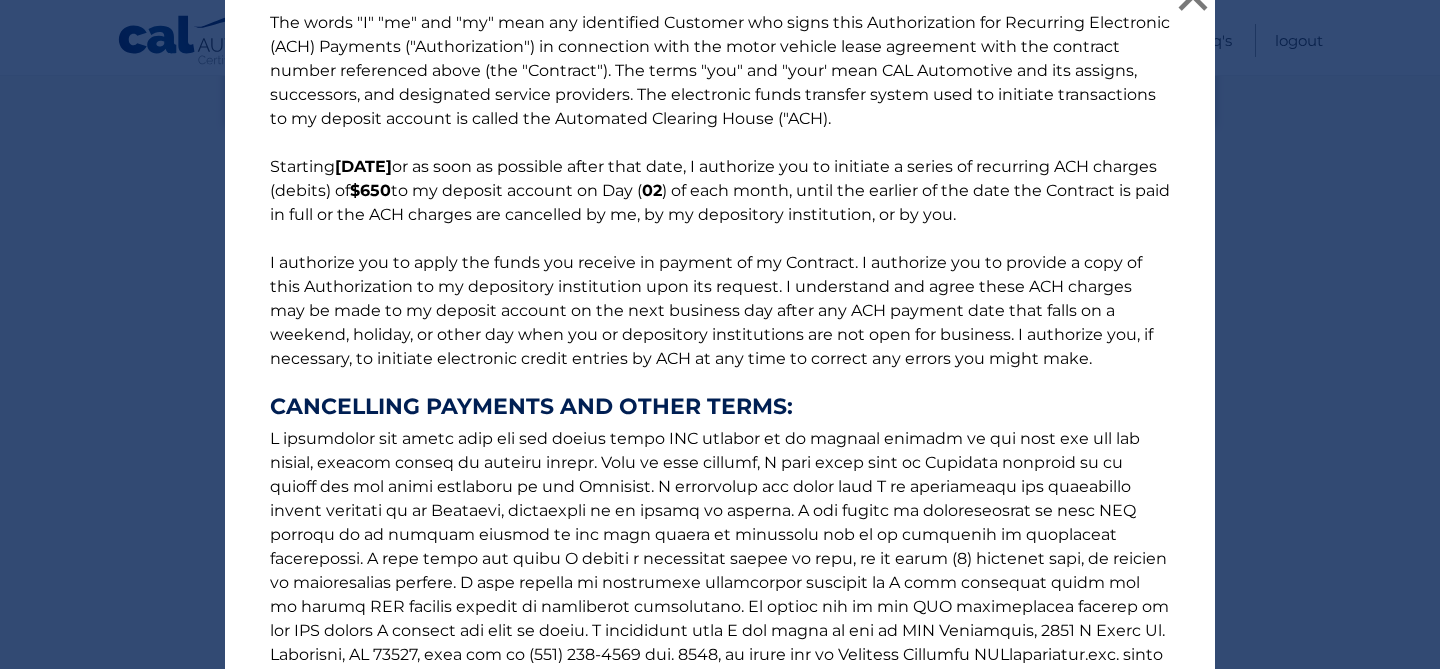 scroll, scrollTop: 299, scrollLeft: 0, axis: vertical 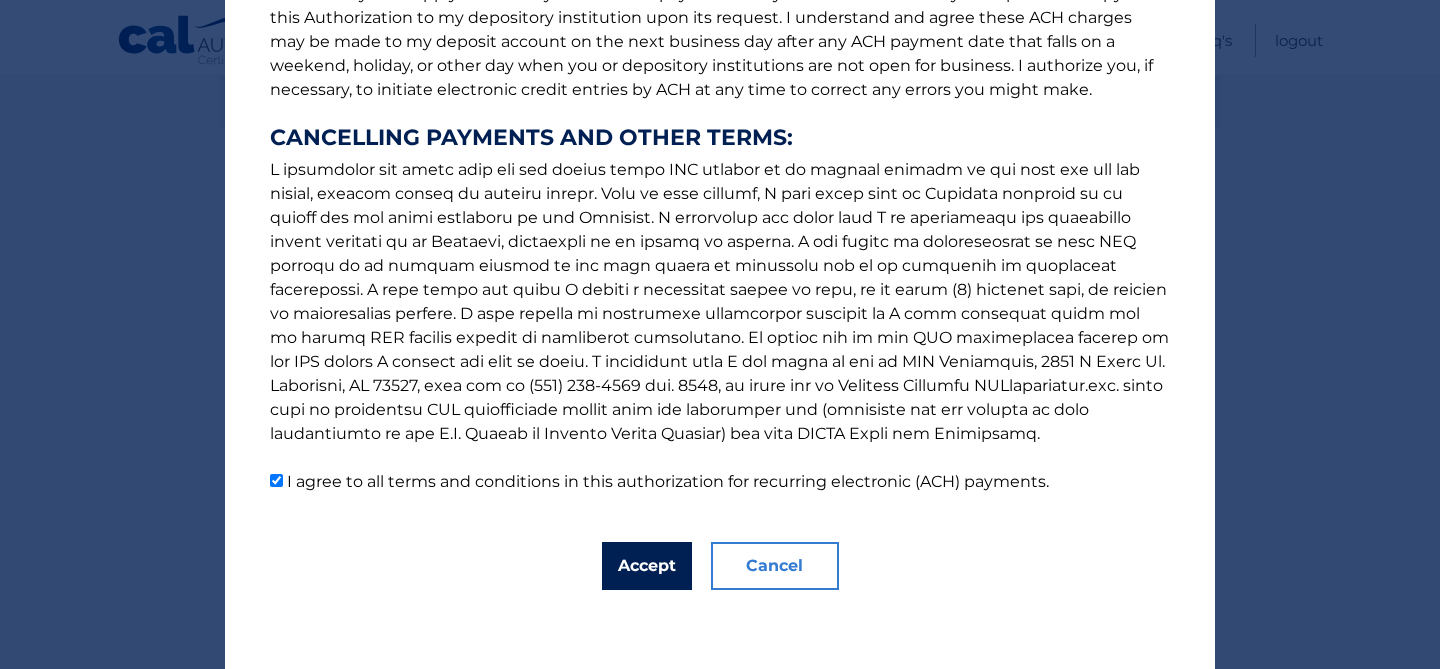 click on "Accept" at bounding box center (647, 566) 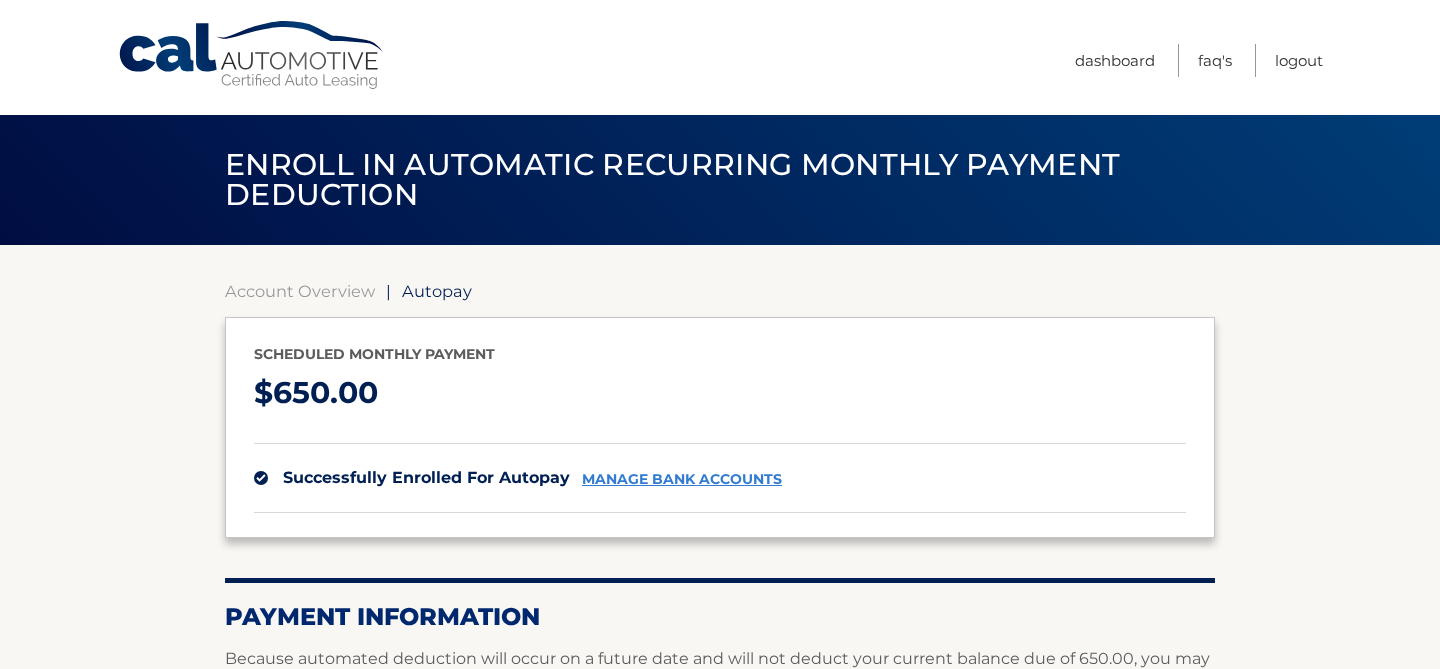 scroll, scrollTop: 0, scrollLeft: 0, axis: both 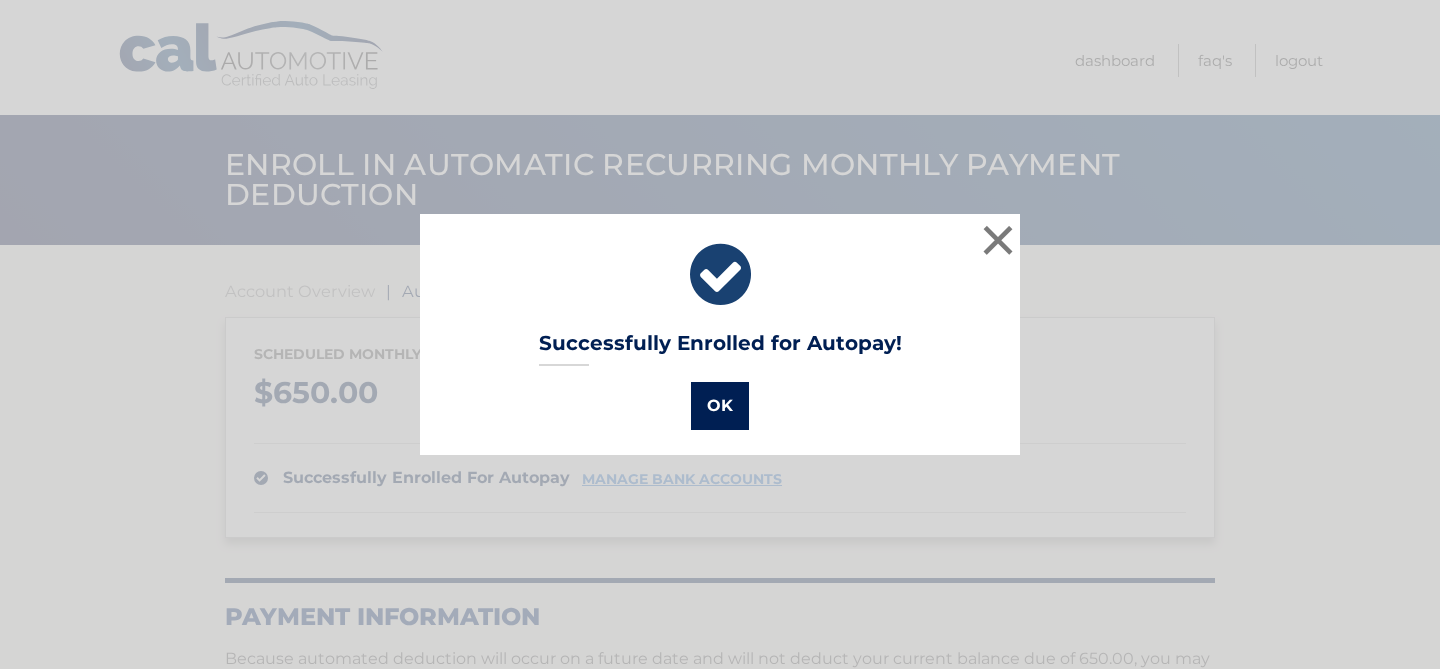 click on "OK" at bounding box center (720, 406) 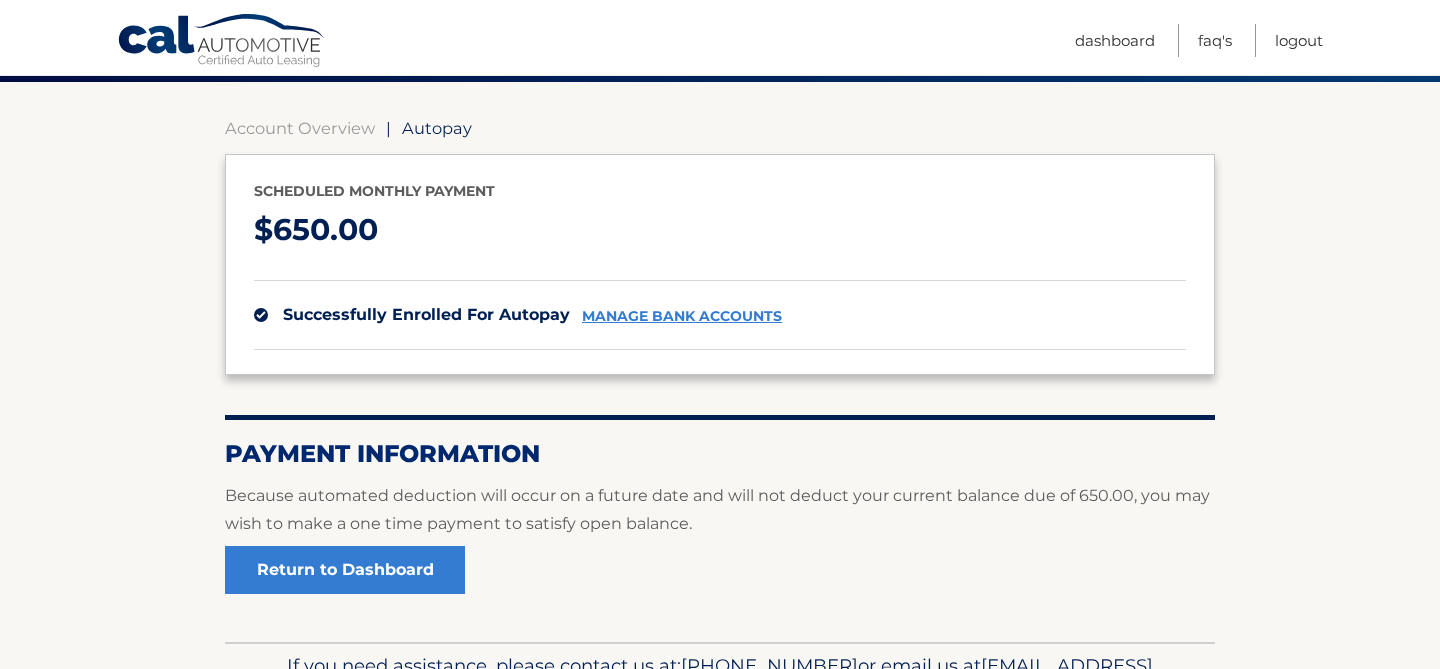 scroll, scrollTop: 288, scrollLeft: 0, axis: vertical 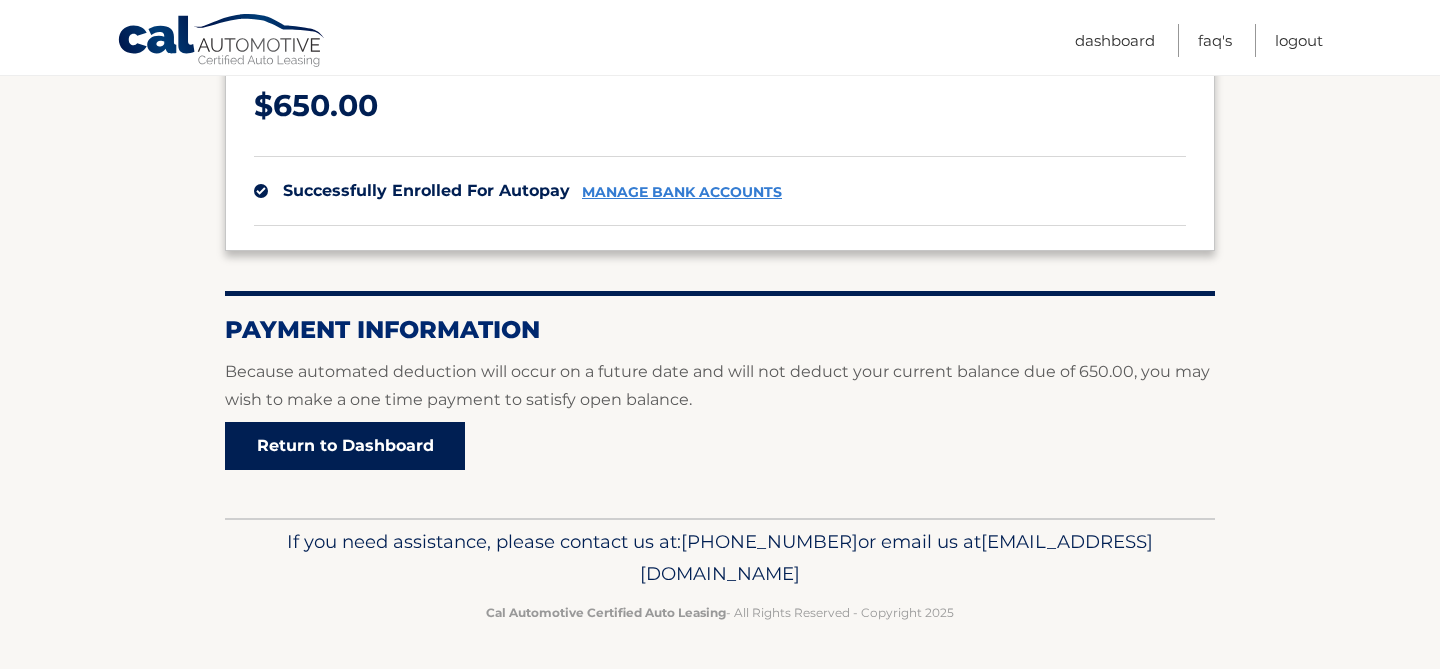 click on "Return to Dashboard" at bounding box center [345, 446] 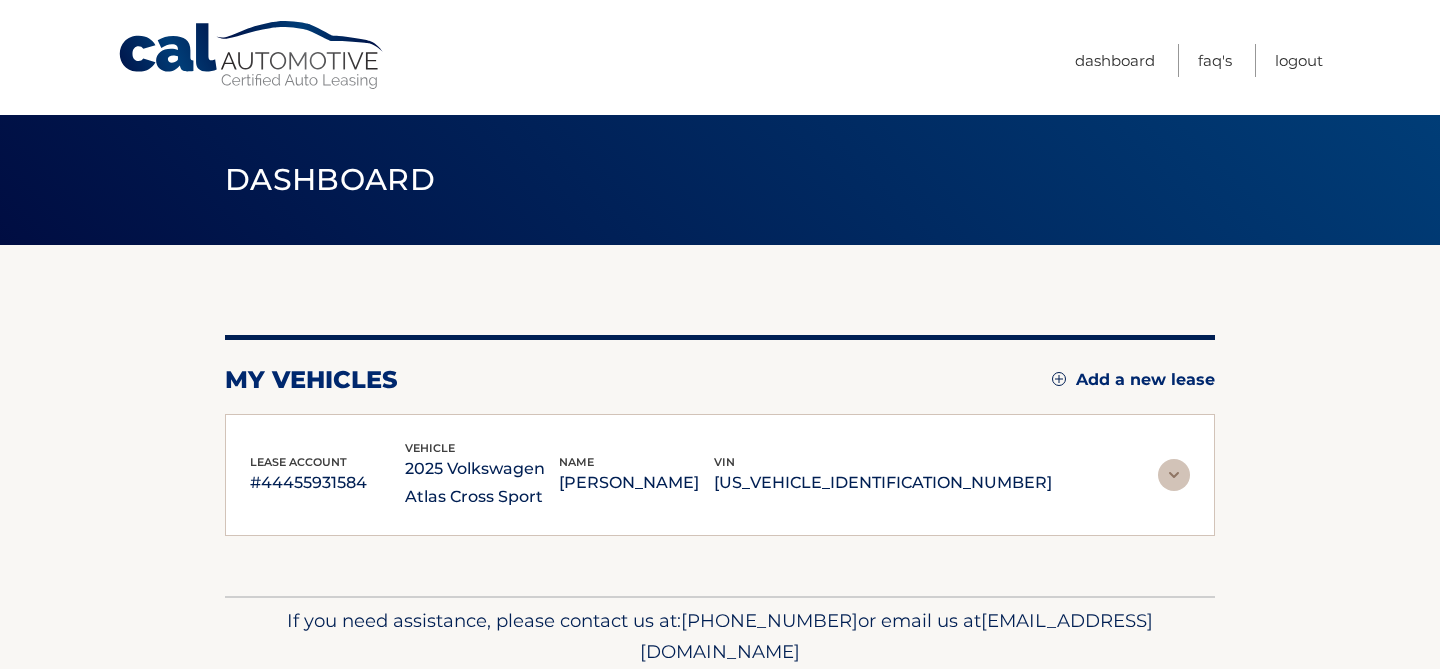 scroll, scrollTop: 0, scrollLeft: 0, axis: both 